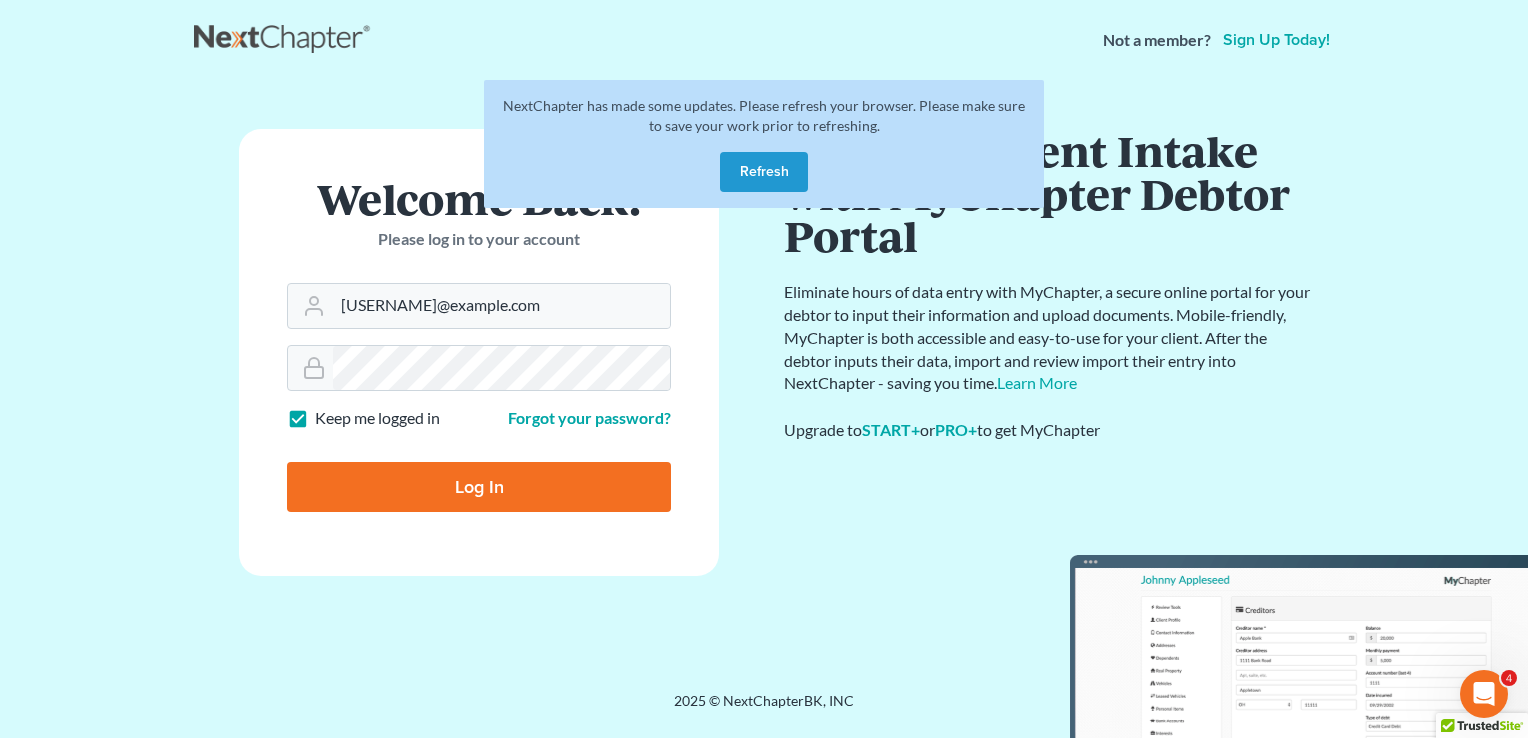 scroll, scrollTop: 0, scrollLeft: 0, axis: both 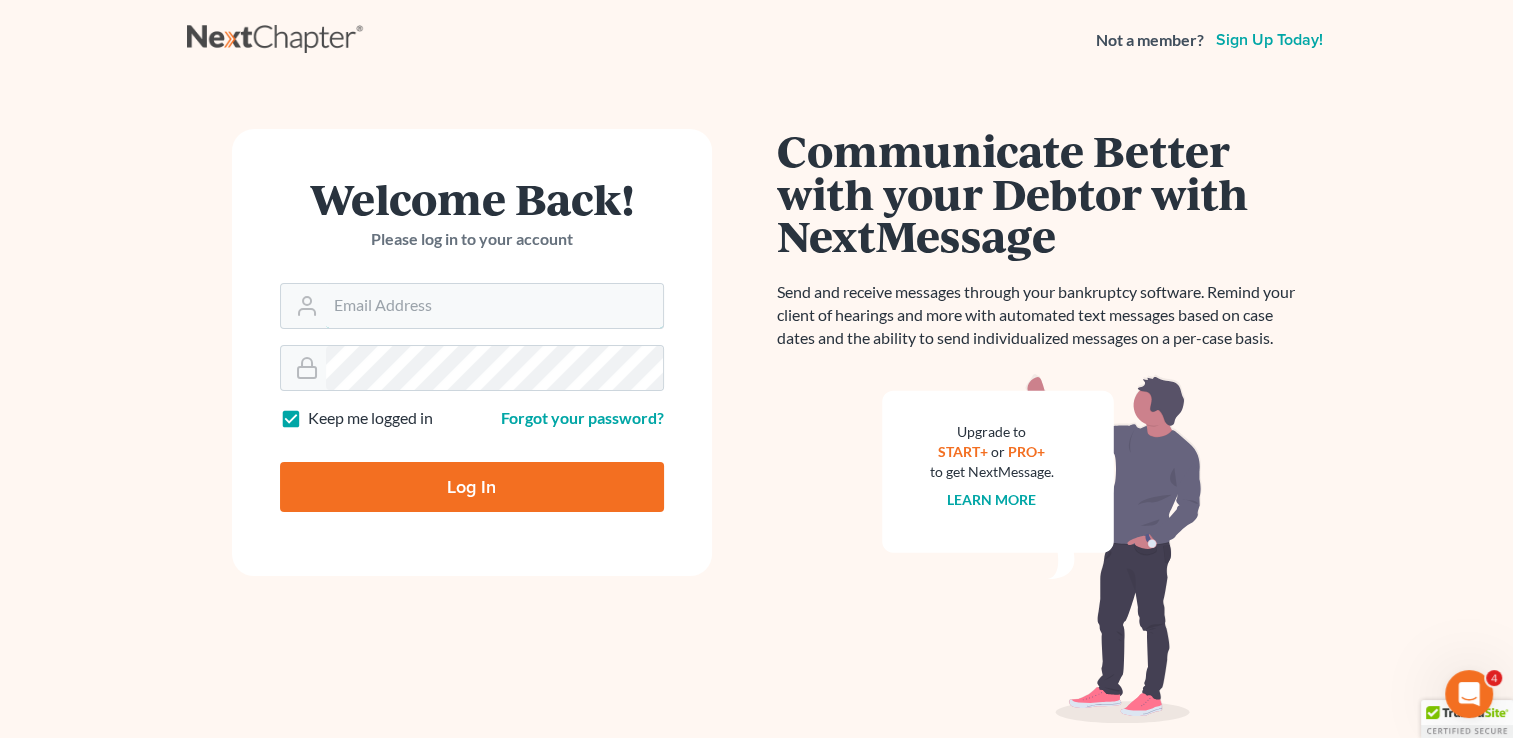 type on "[EMAIL]" 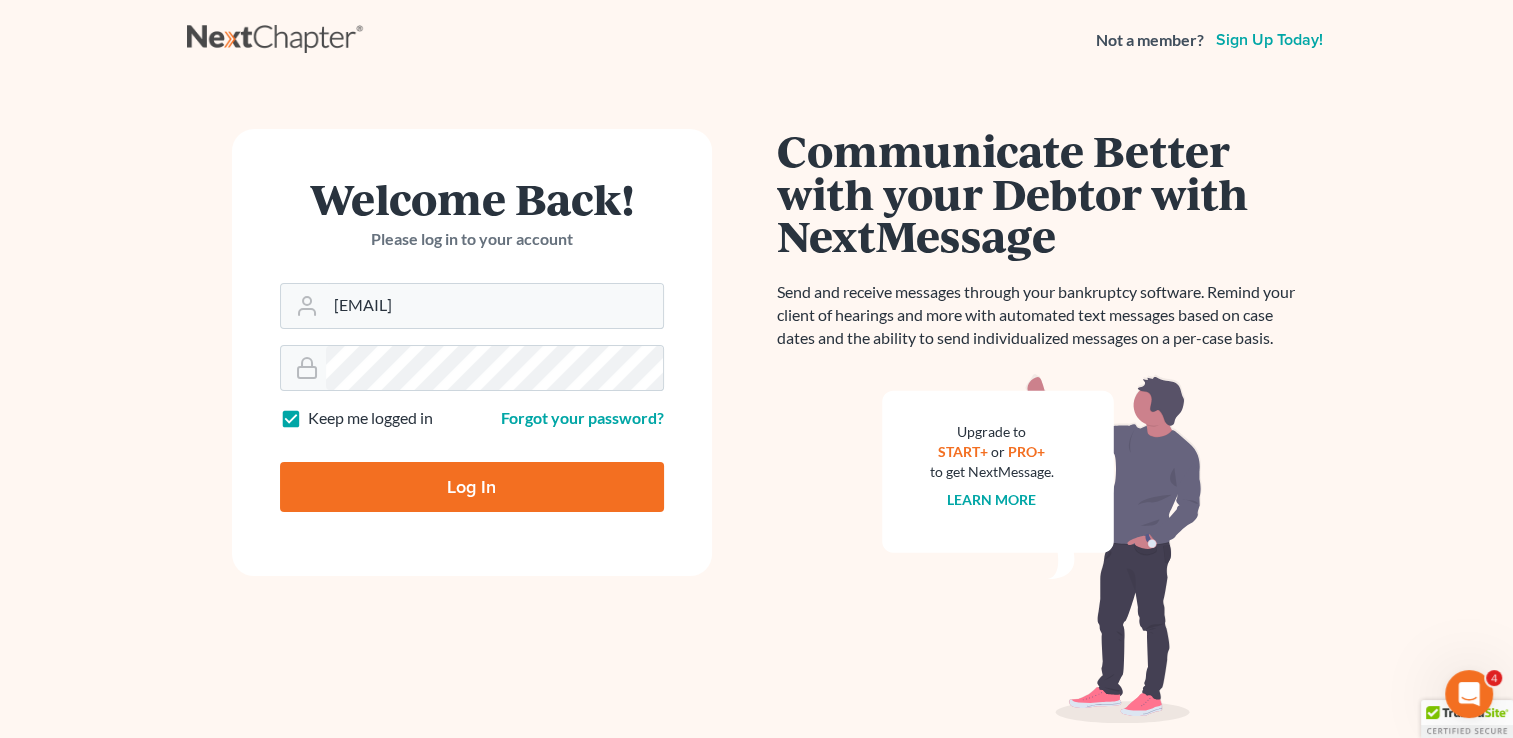 click on "Log In" at bounding box center [472, 487] 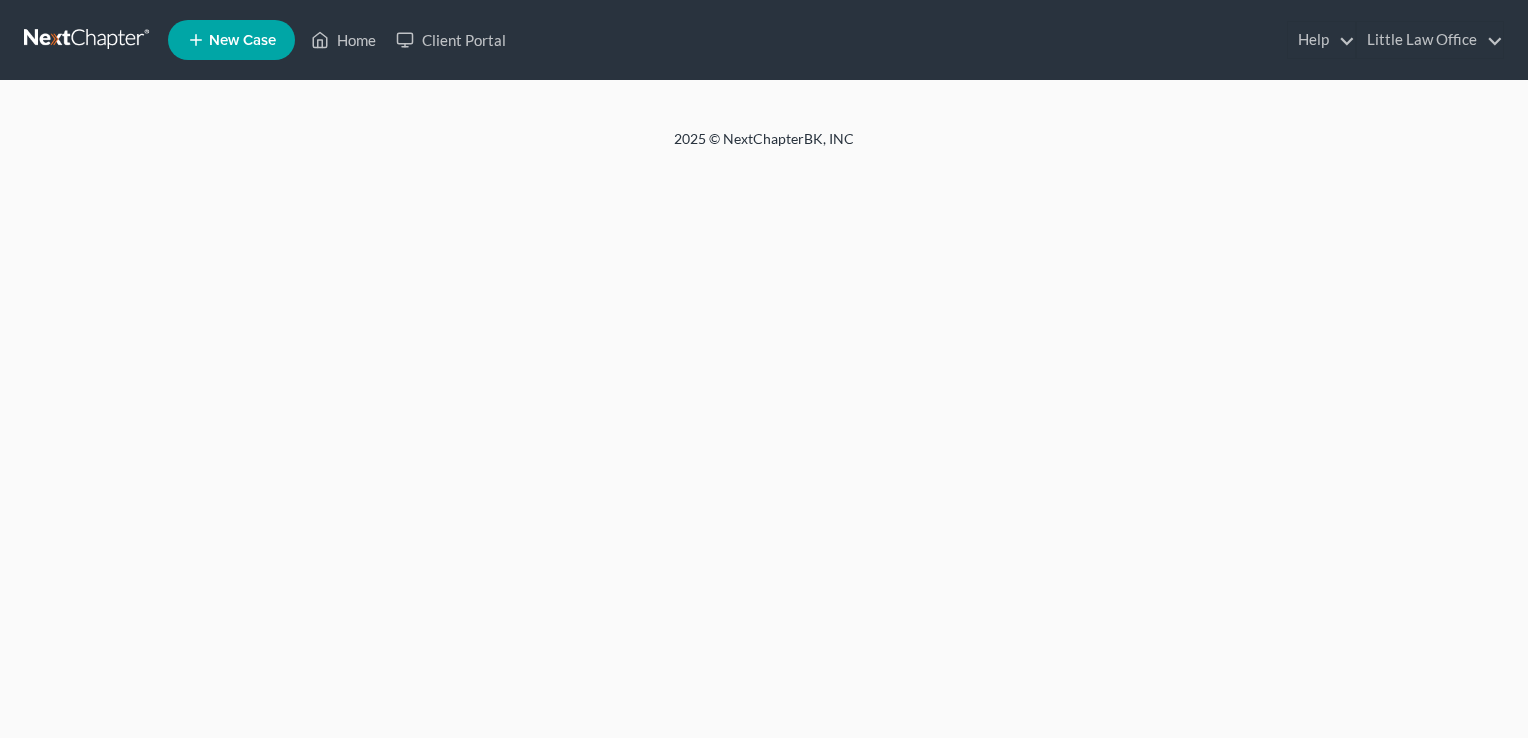 scroll, scrollTop: 0, scrollLeft: 0, axis: both 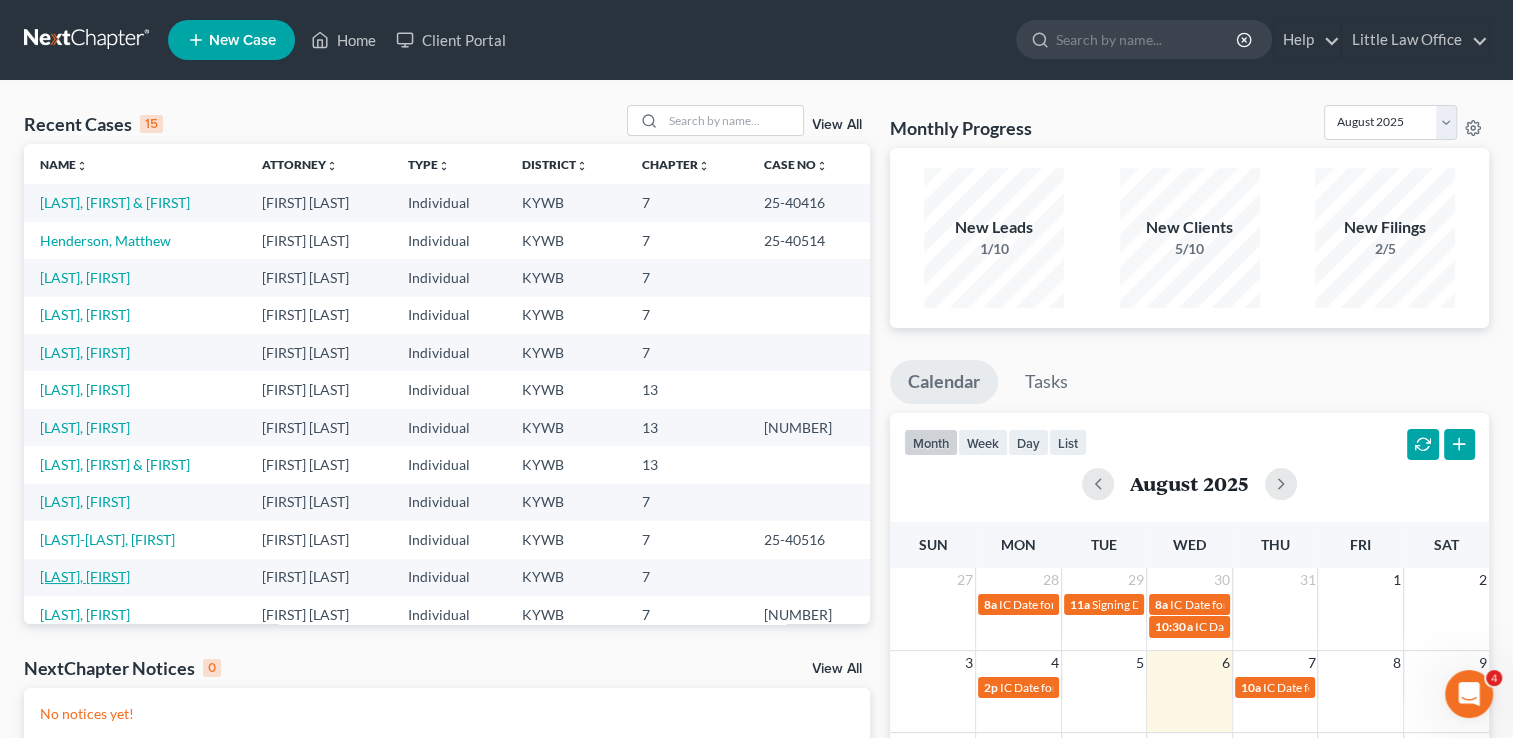 click on "[LAST], [FIRST]" at bounding box center (85, 576) 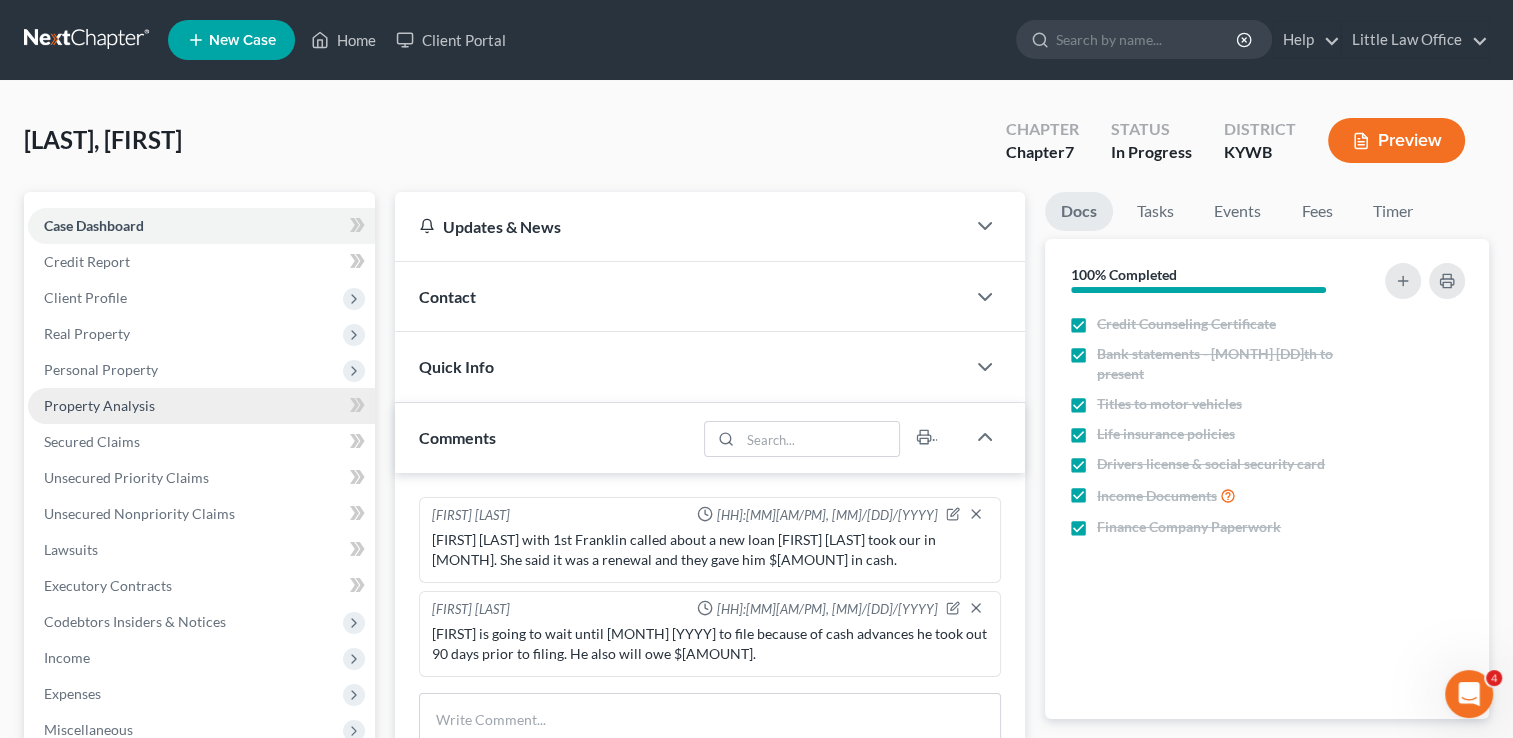 click on "Property Analysis" at bounding box center [99, 405] 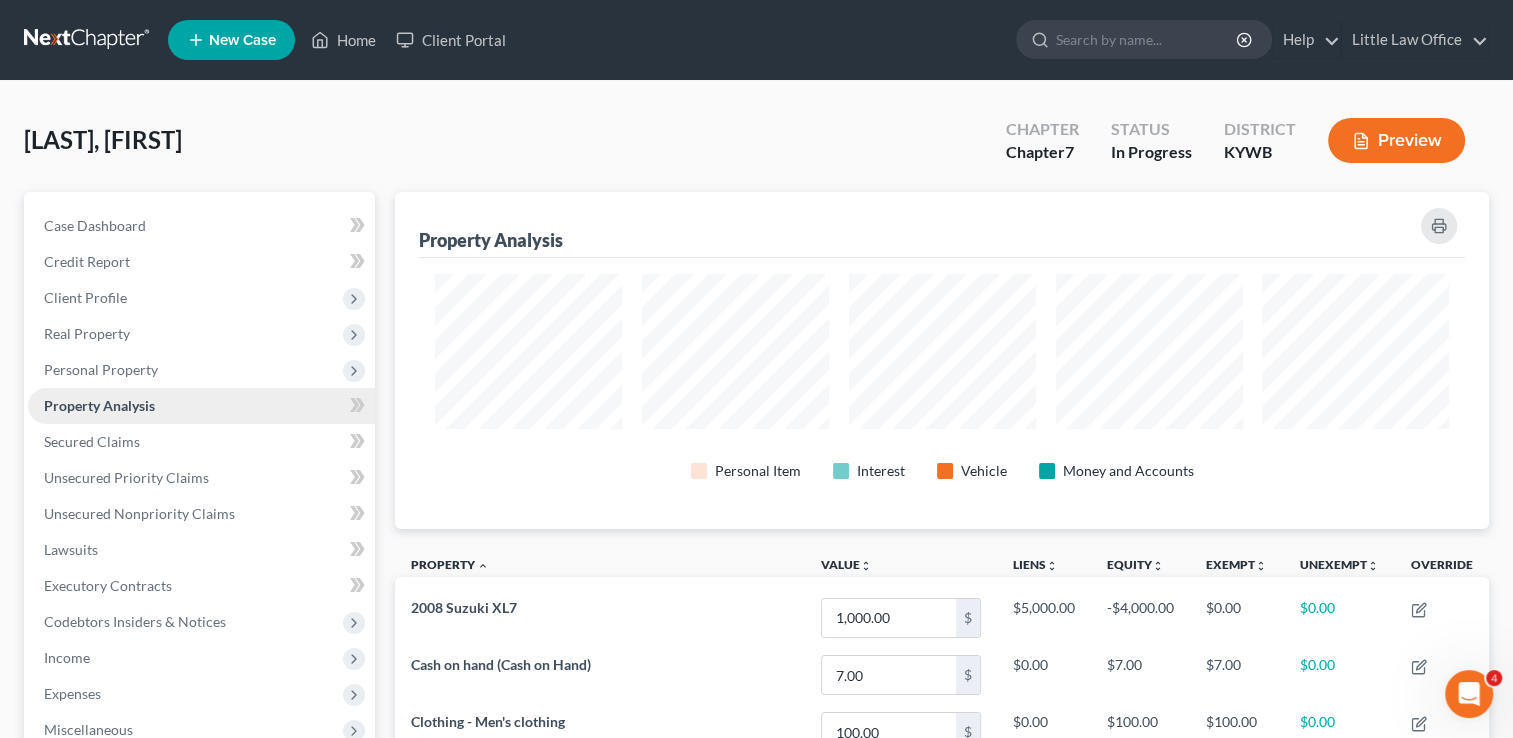 scroll, scrollTop: 999663, scrollLeft: 998906, axis: both 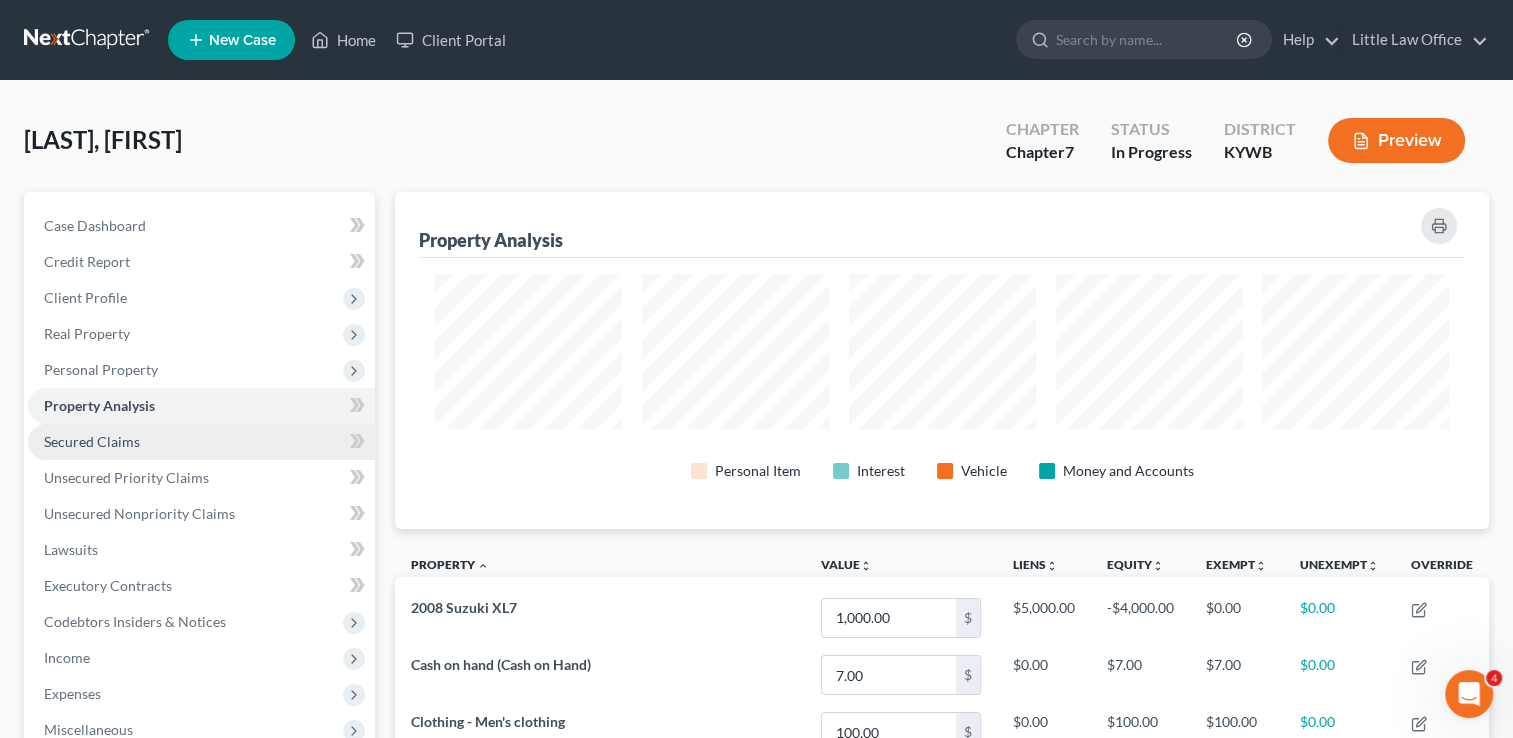 click on "Secured Claims" at bounding box center [92, 441] 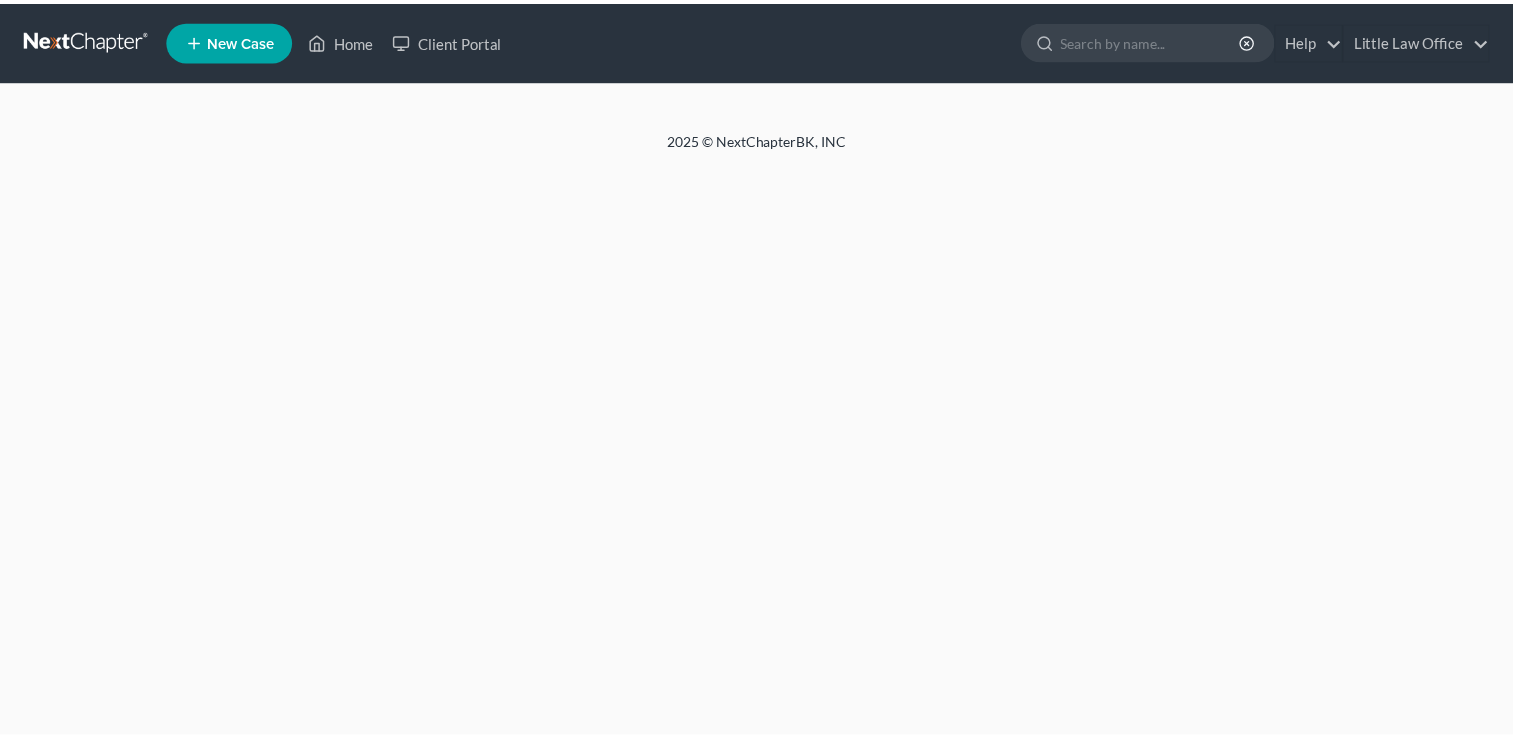 scroll, scrollTop: 0, scrollLeft: 0, axis: both 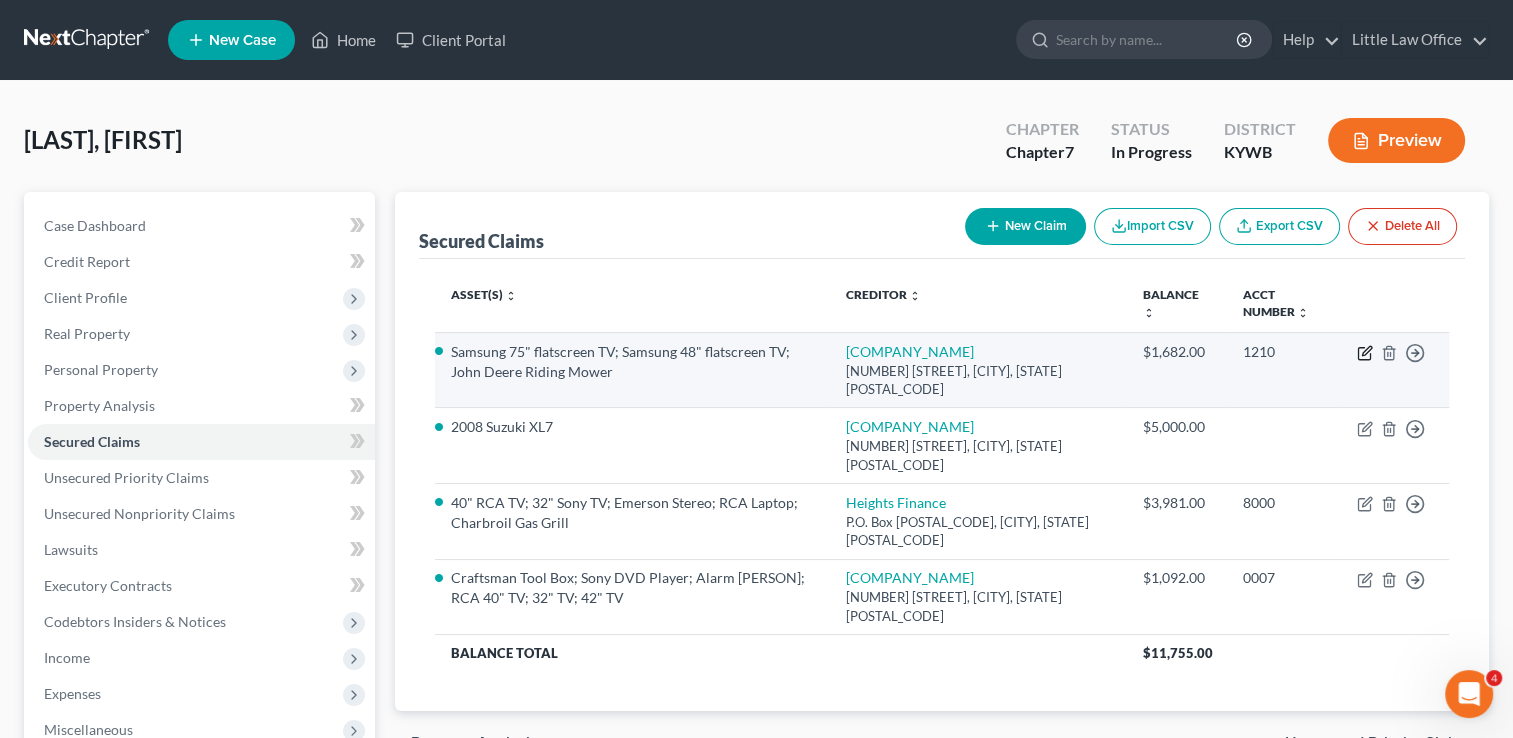 click 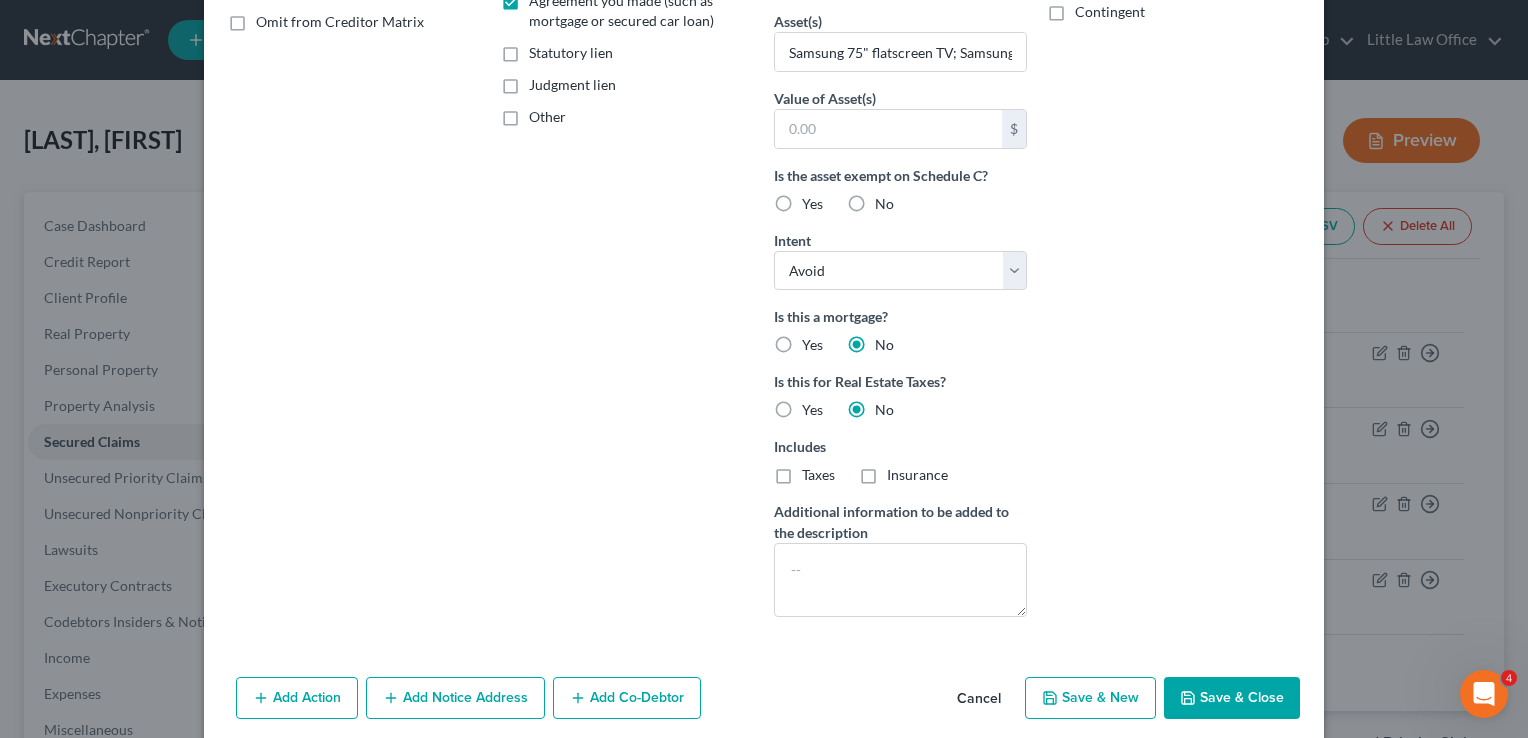 scroll, scrollTop: 491, scrollLeft: 0, axis: vertical 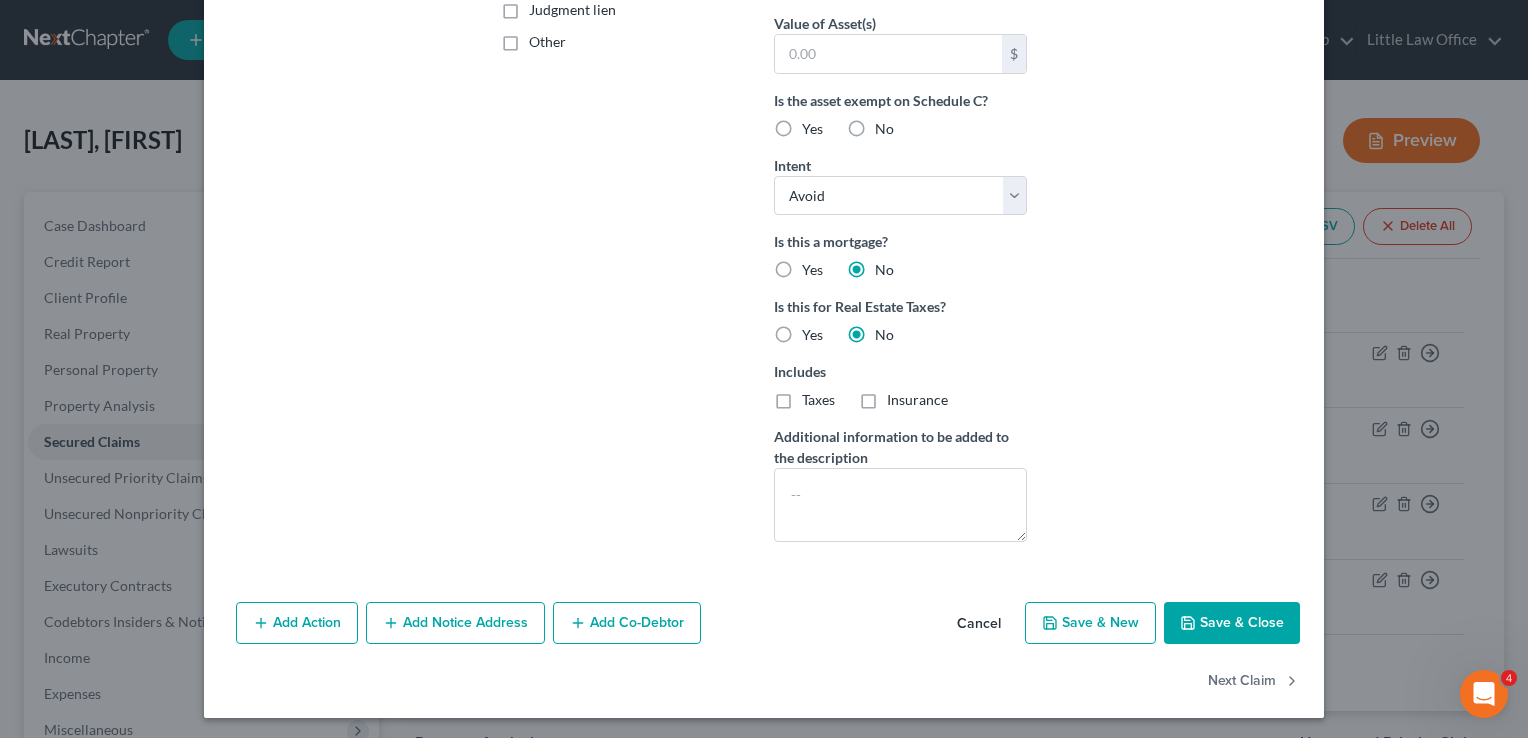 click on "Save & Close" at bounding box center (1232, 623) 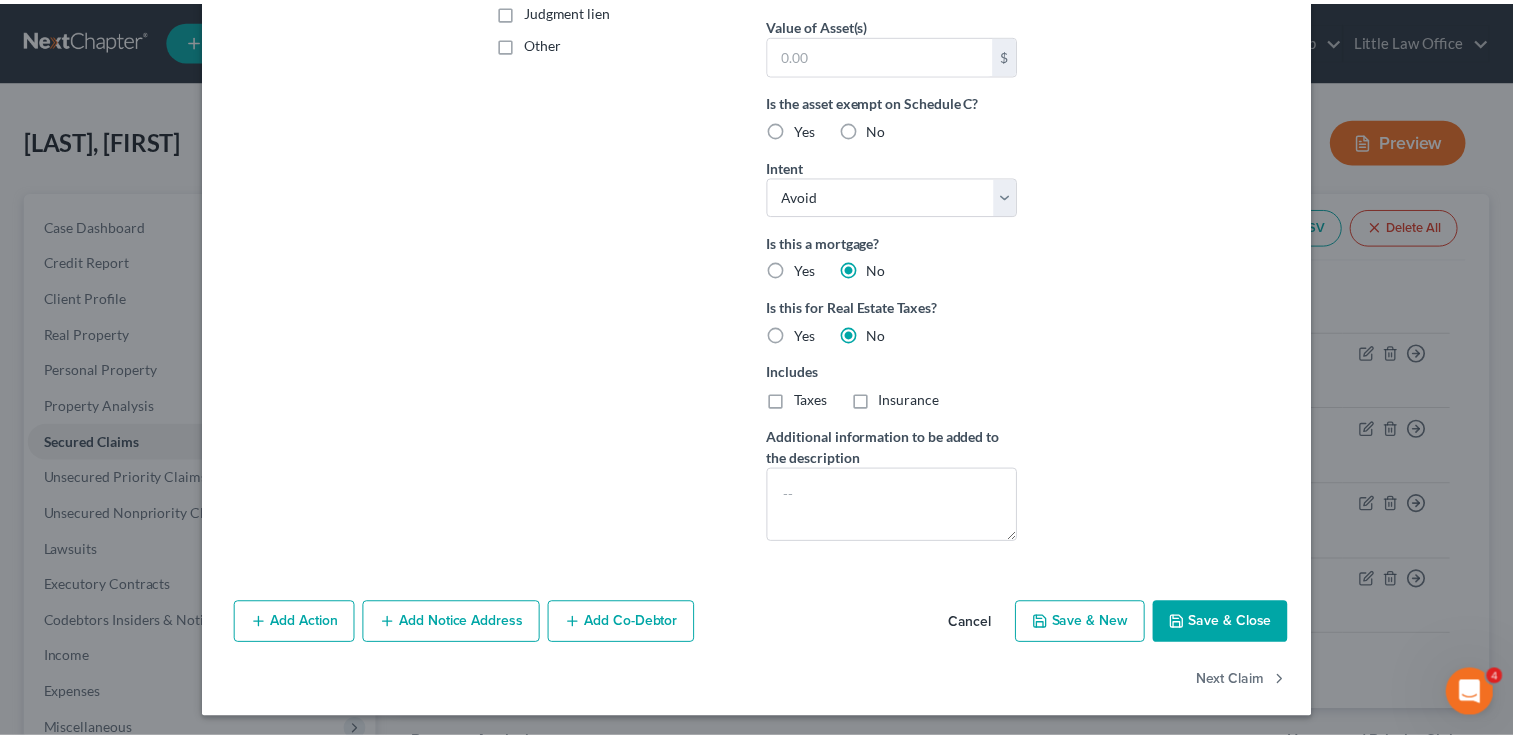 scroll, scrollTop: 273, scrollLeft: 0, axis: vertical 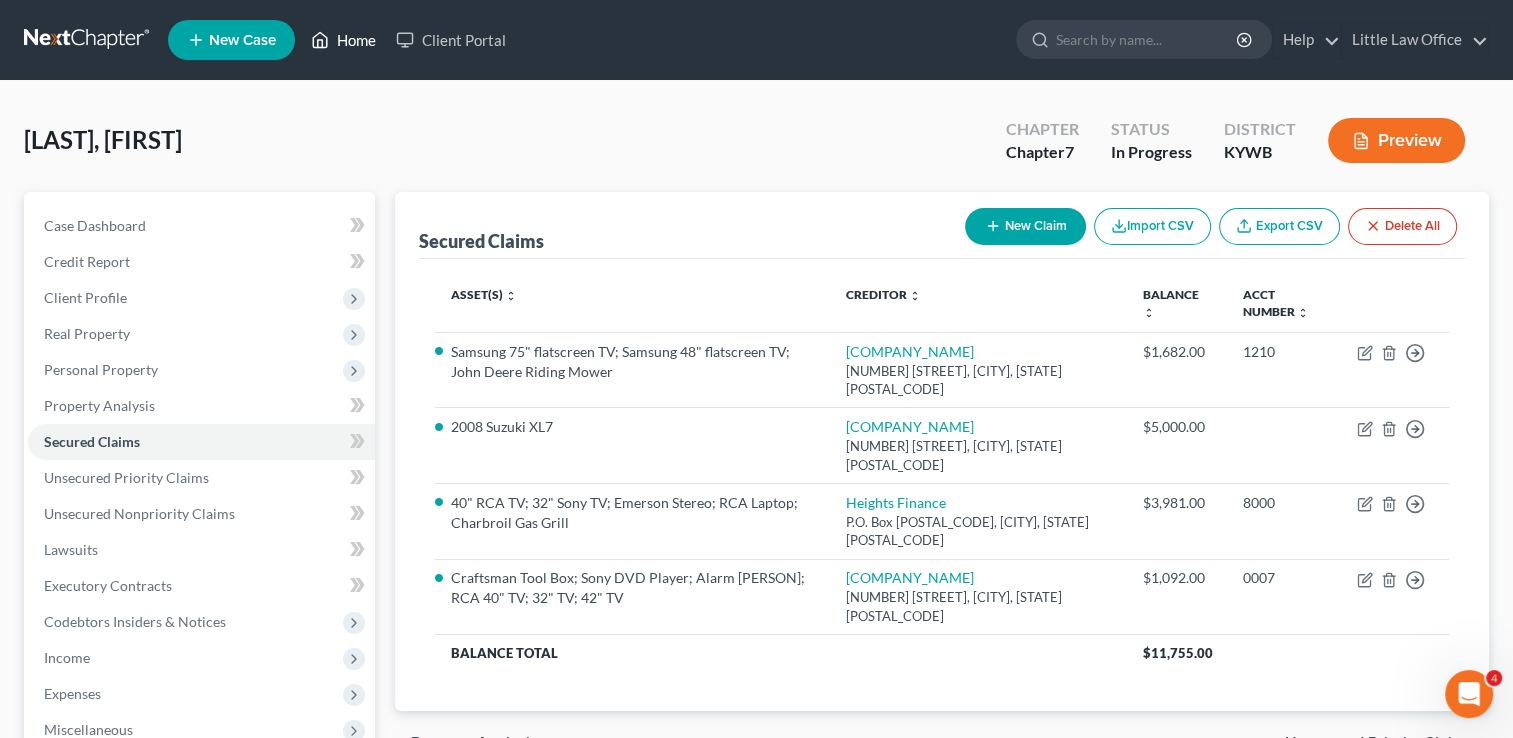 click on "Home" at bounding box center [343, 40] 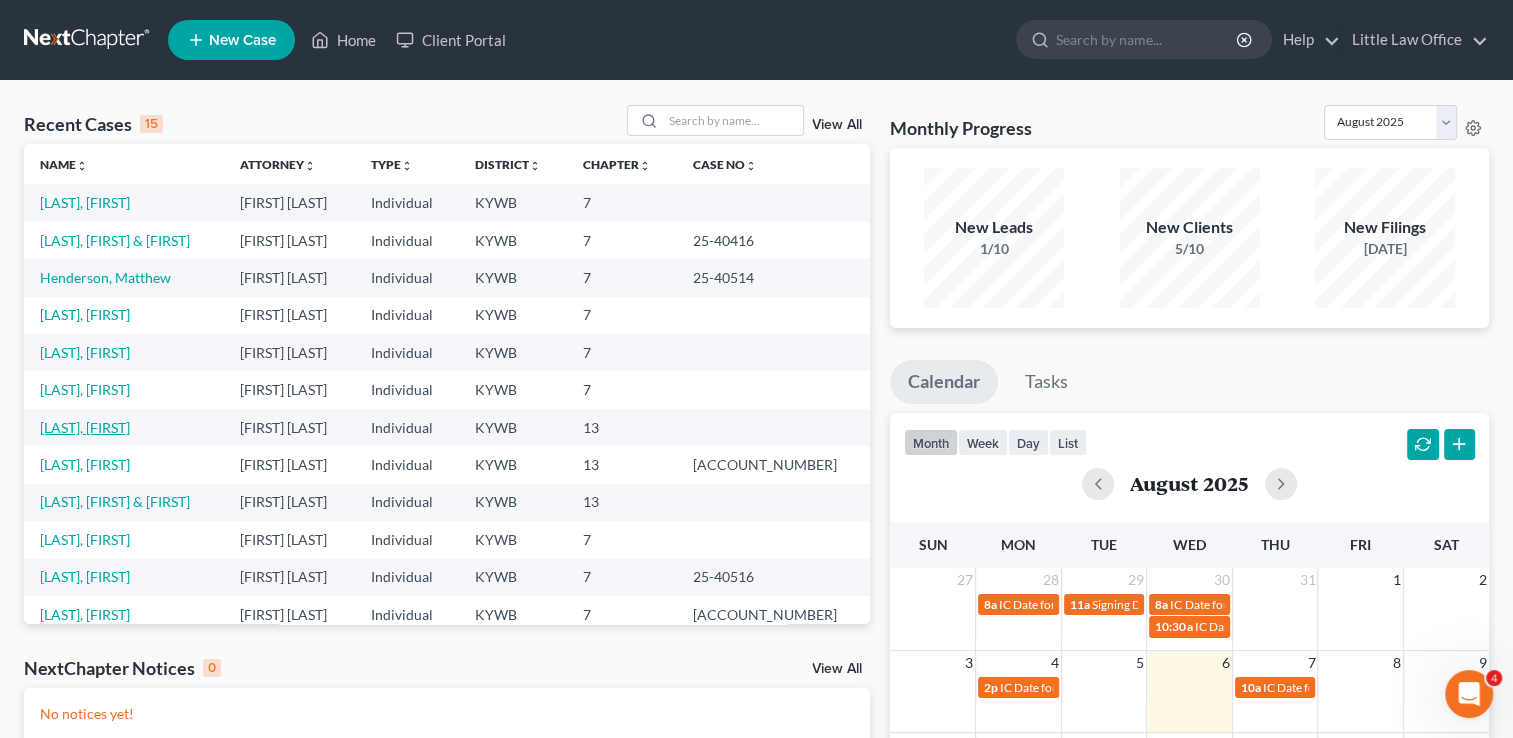 click on "[LAST], [FIRST]" at bounding box center (85, 427) 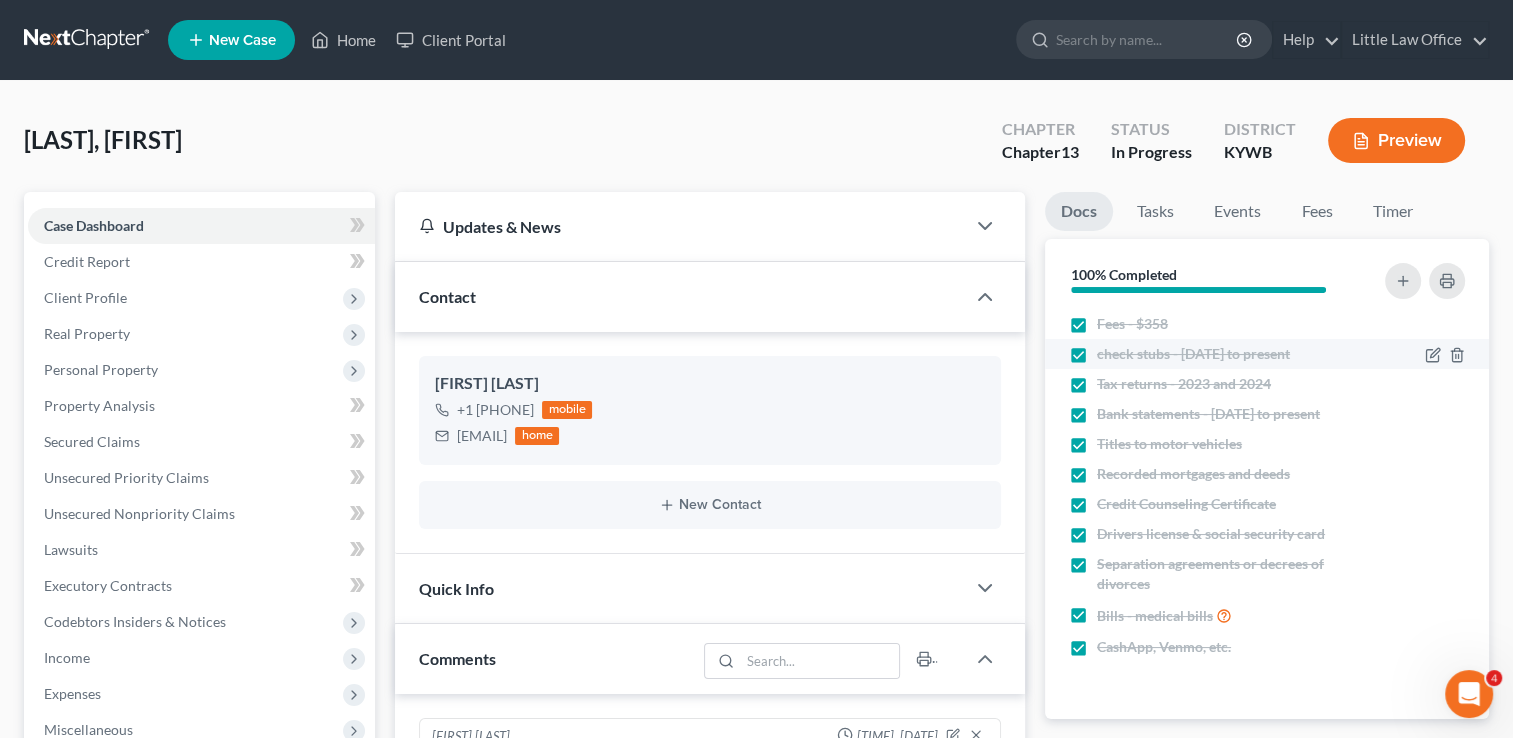 scroll, scrollTop: 519, scrollLeft: 0, axis: vertical 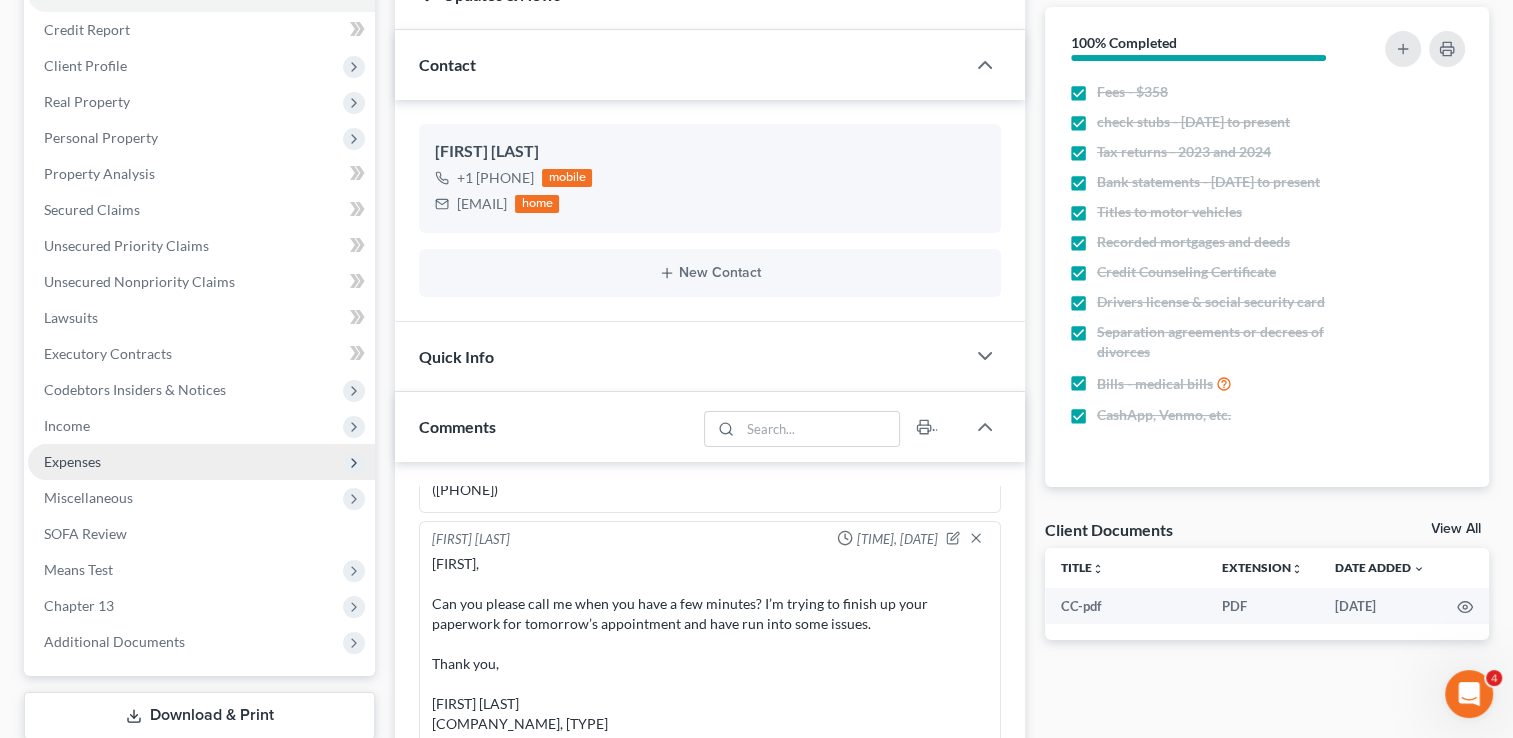 click on "Expenses" at bounding box center (72, 461) 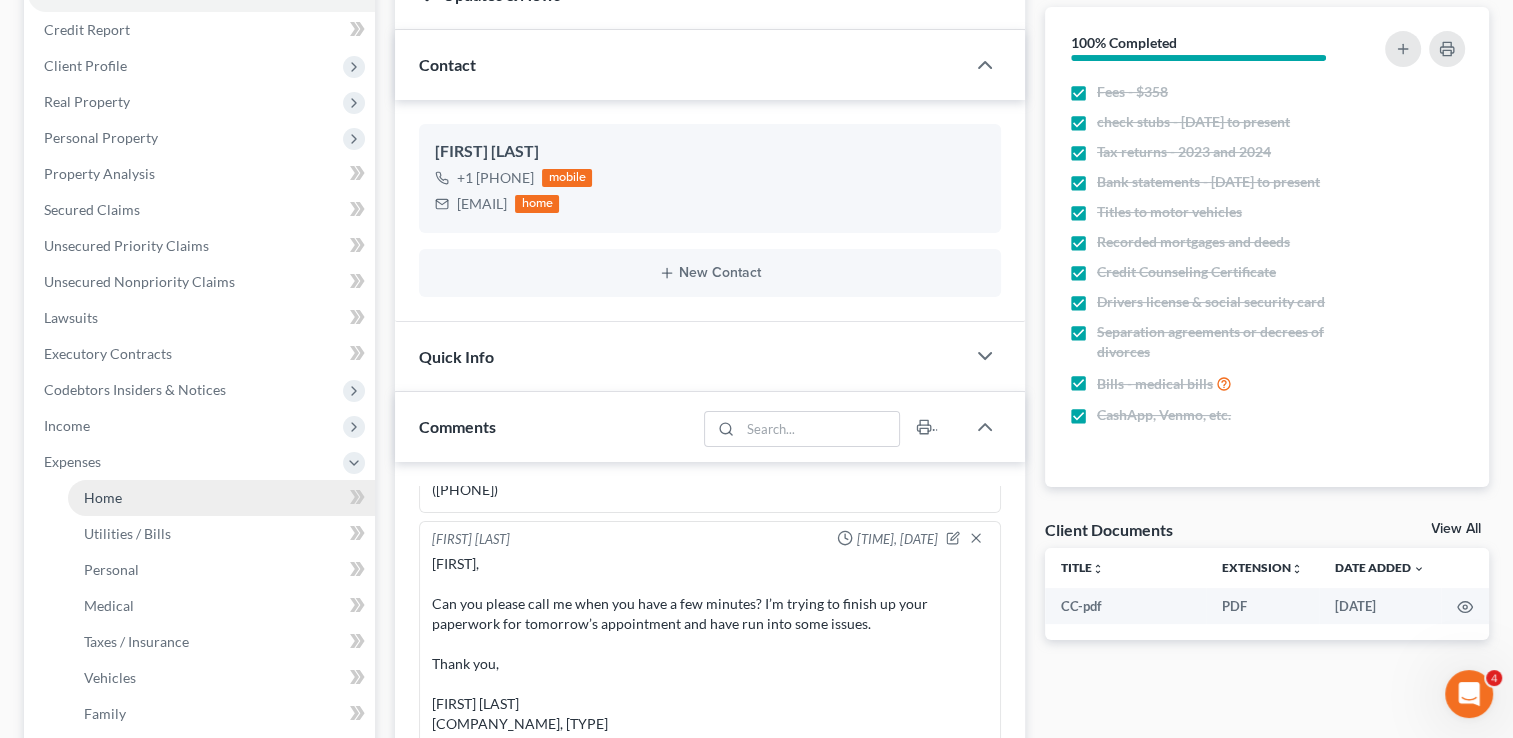 click on "Home" at bounding box center [103, 497] 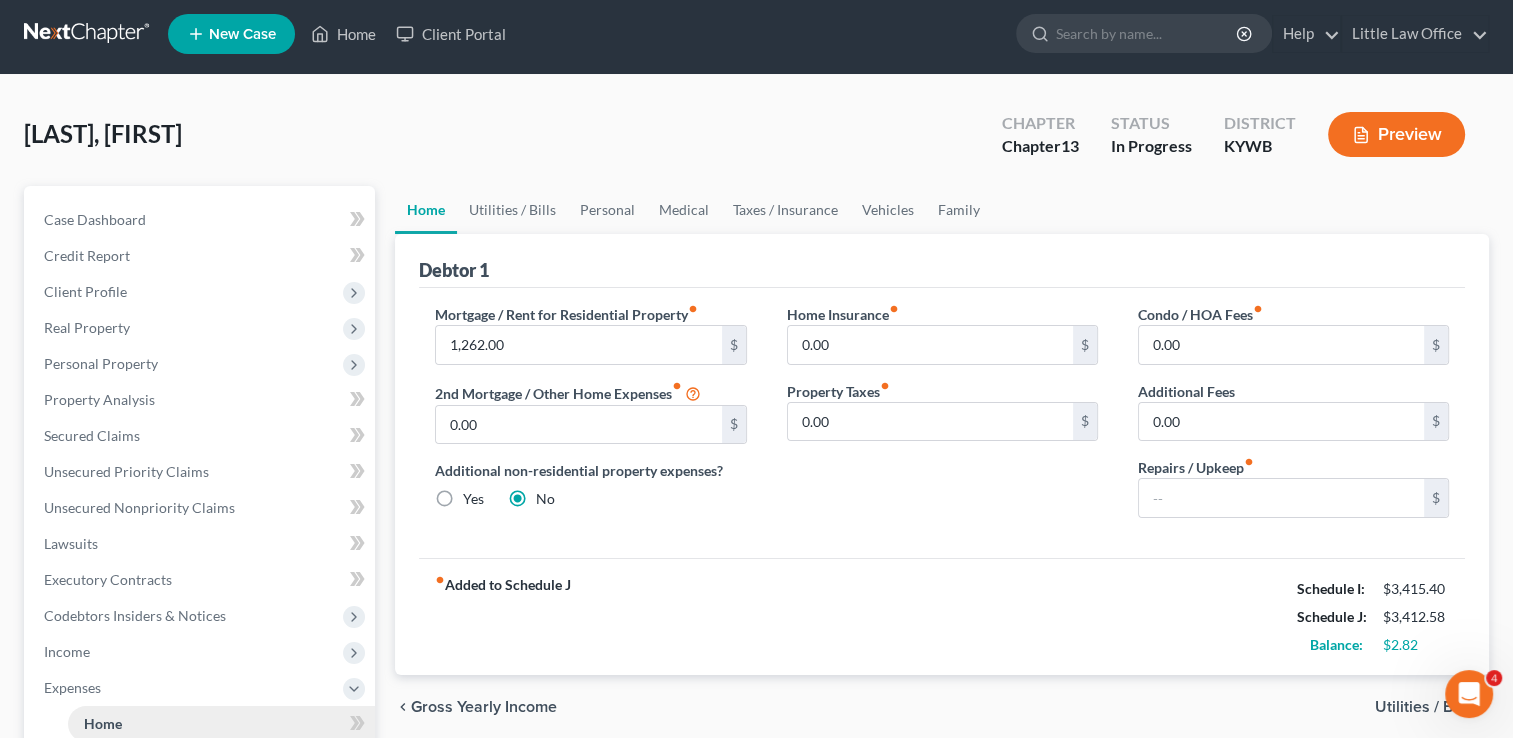 scroll, scrollTop: 0, scrollLeft: 0, axis: both 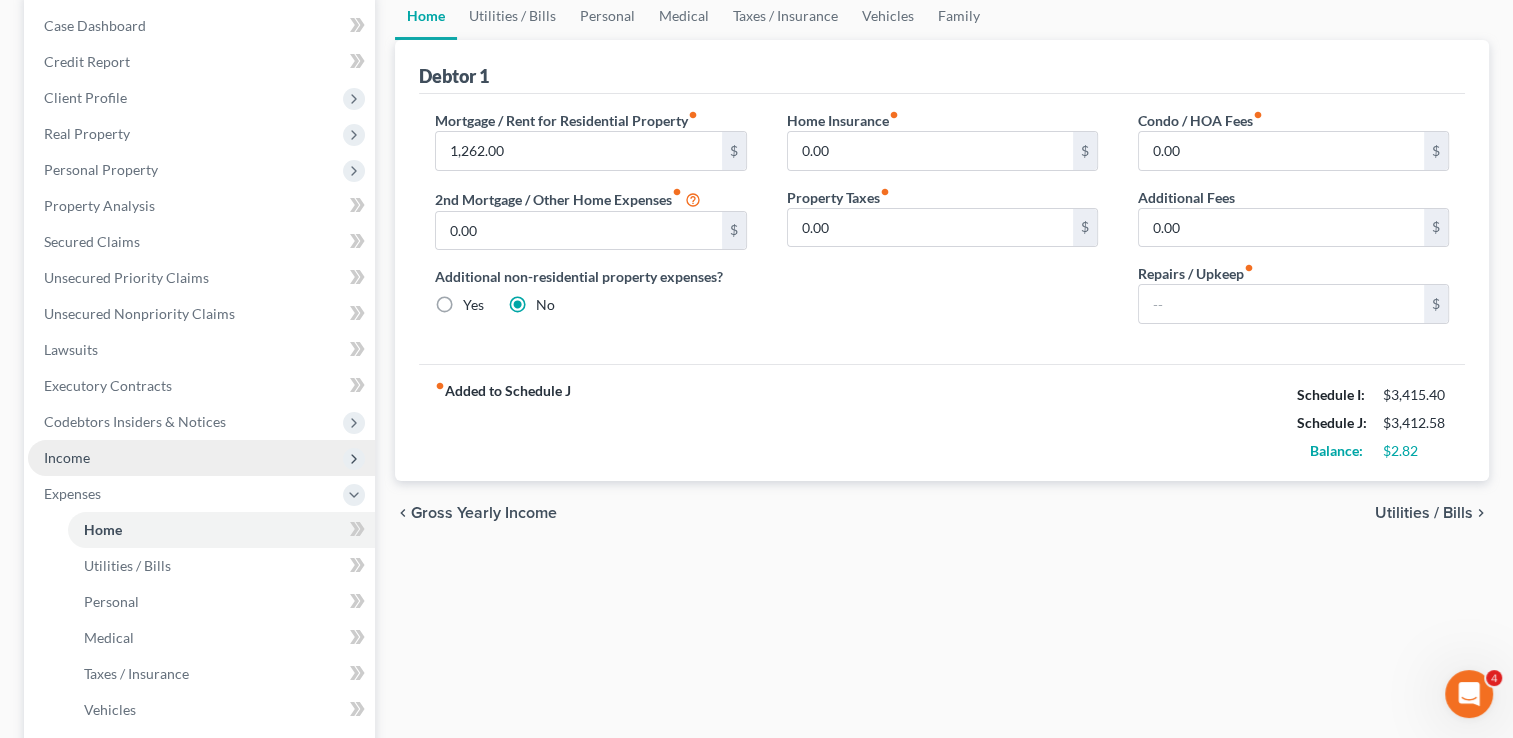 click on "Income" at bounding box center [67, 457] 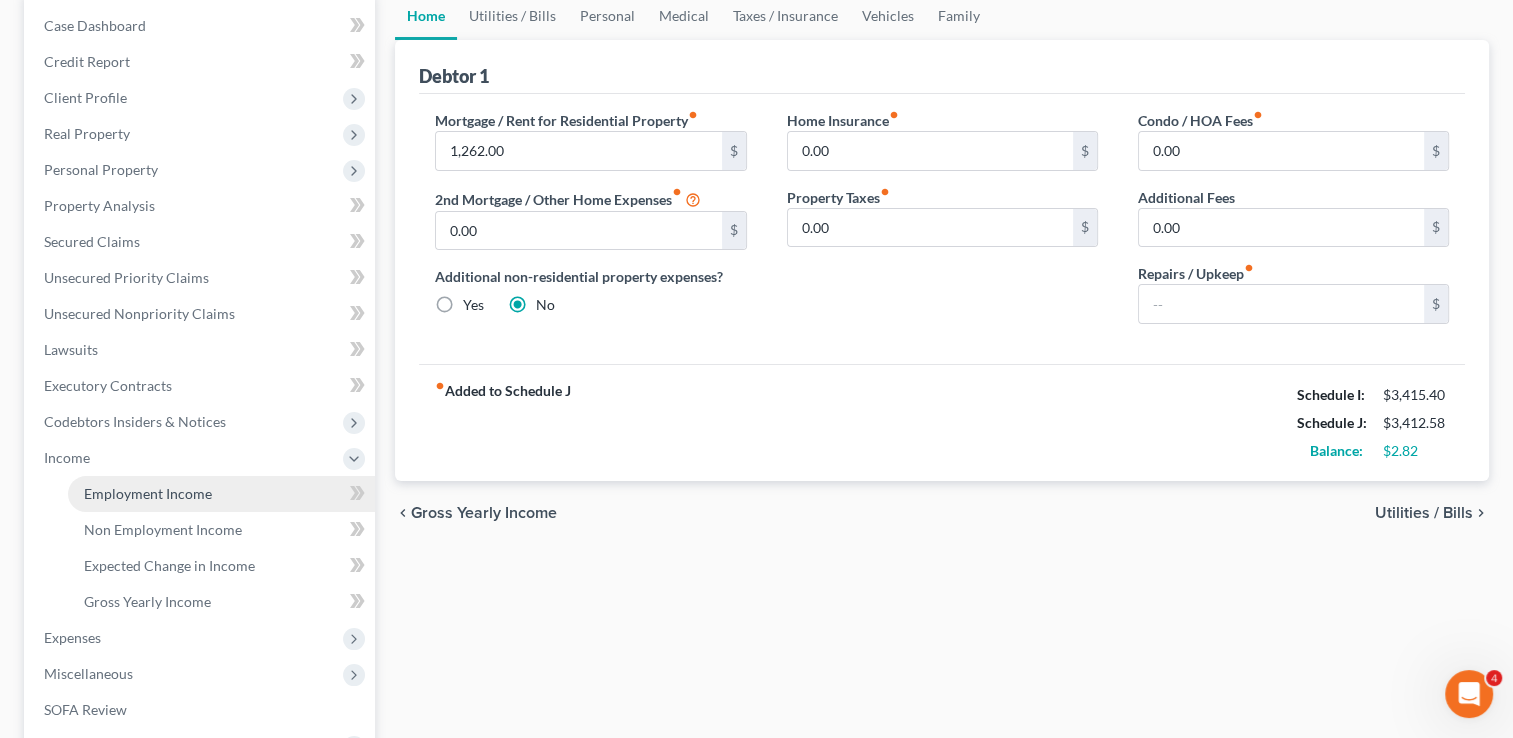 click on "Employment Income" at bounding box center (148, 493) 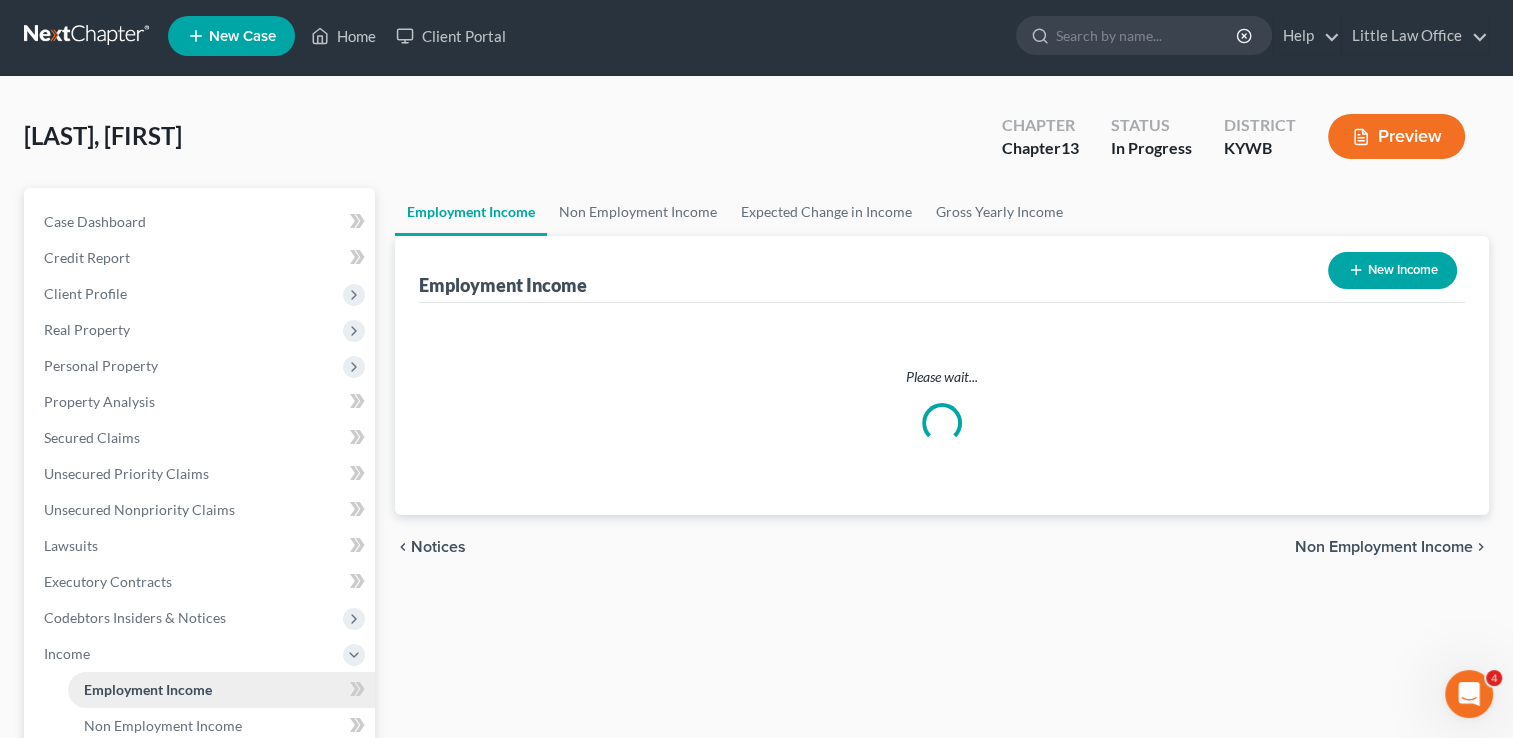 scroll, scrollTop: 0, scrollLeft: 0, axis: both 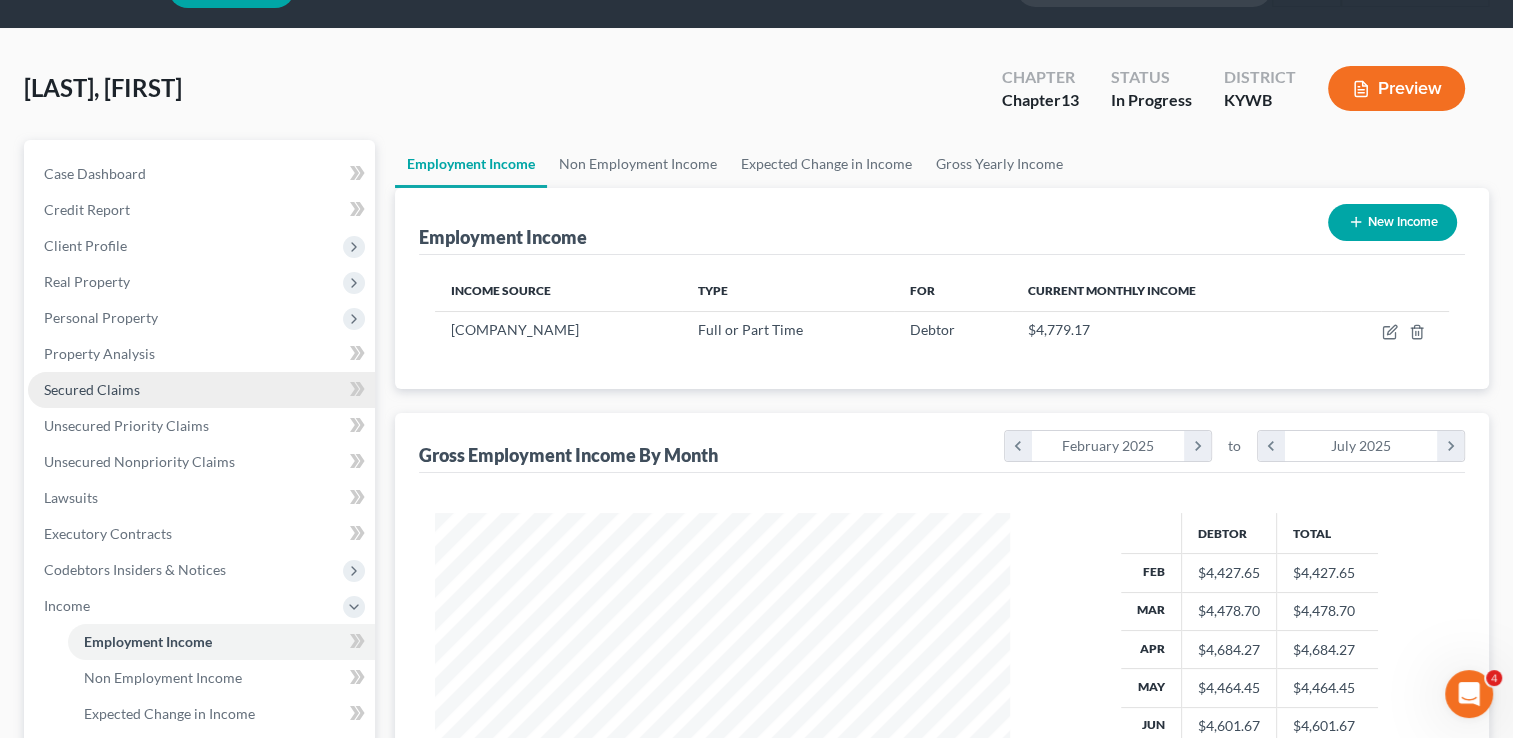 click on "Secured Claims" at bounding box center (201, 390) 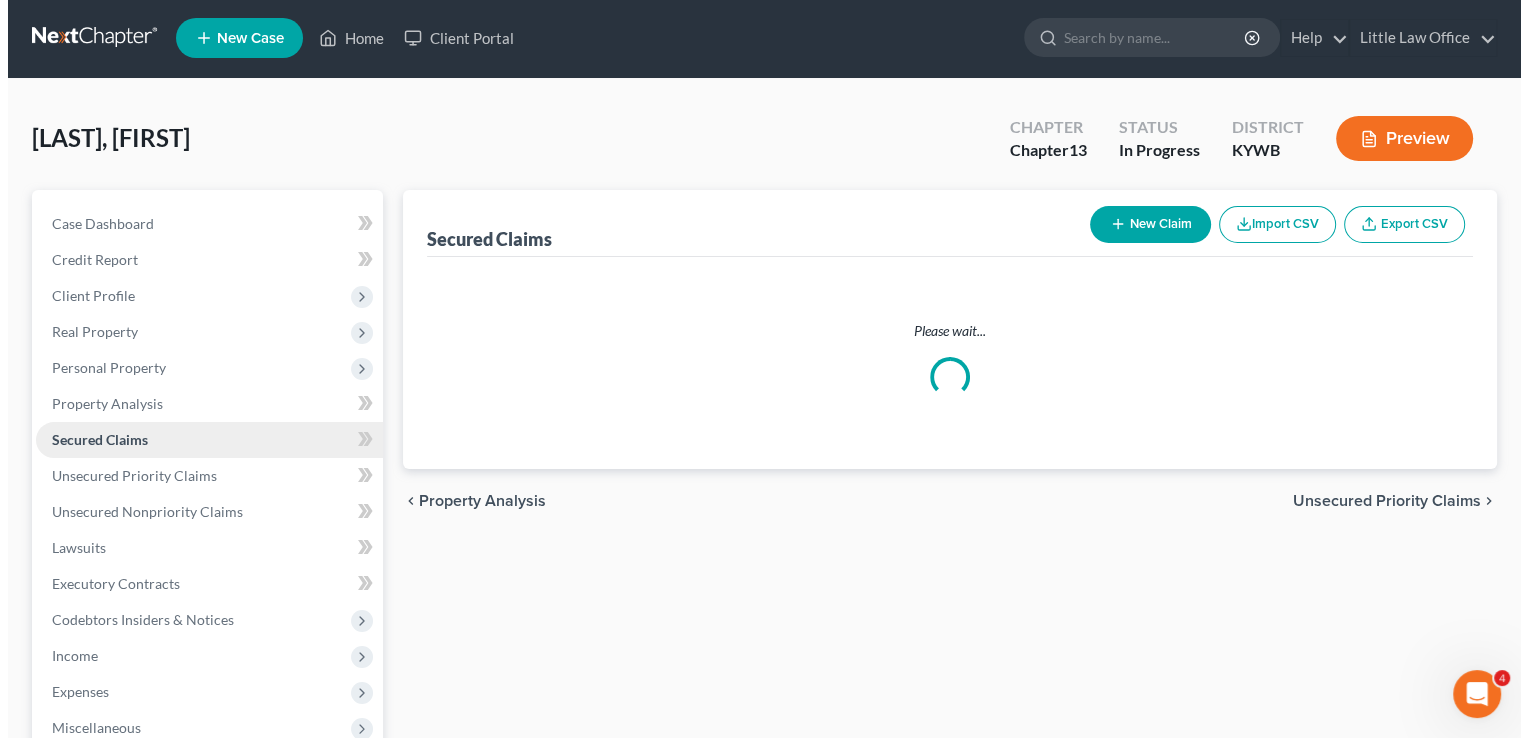 scroll, scrollTop: 0, scrollLeft: 0, axis: both 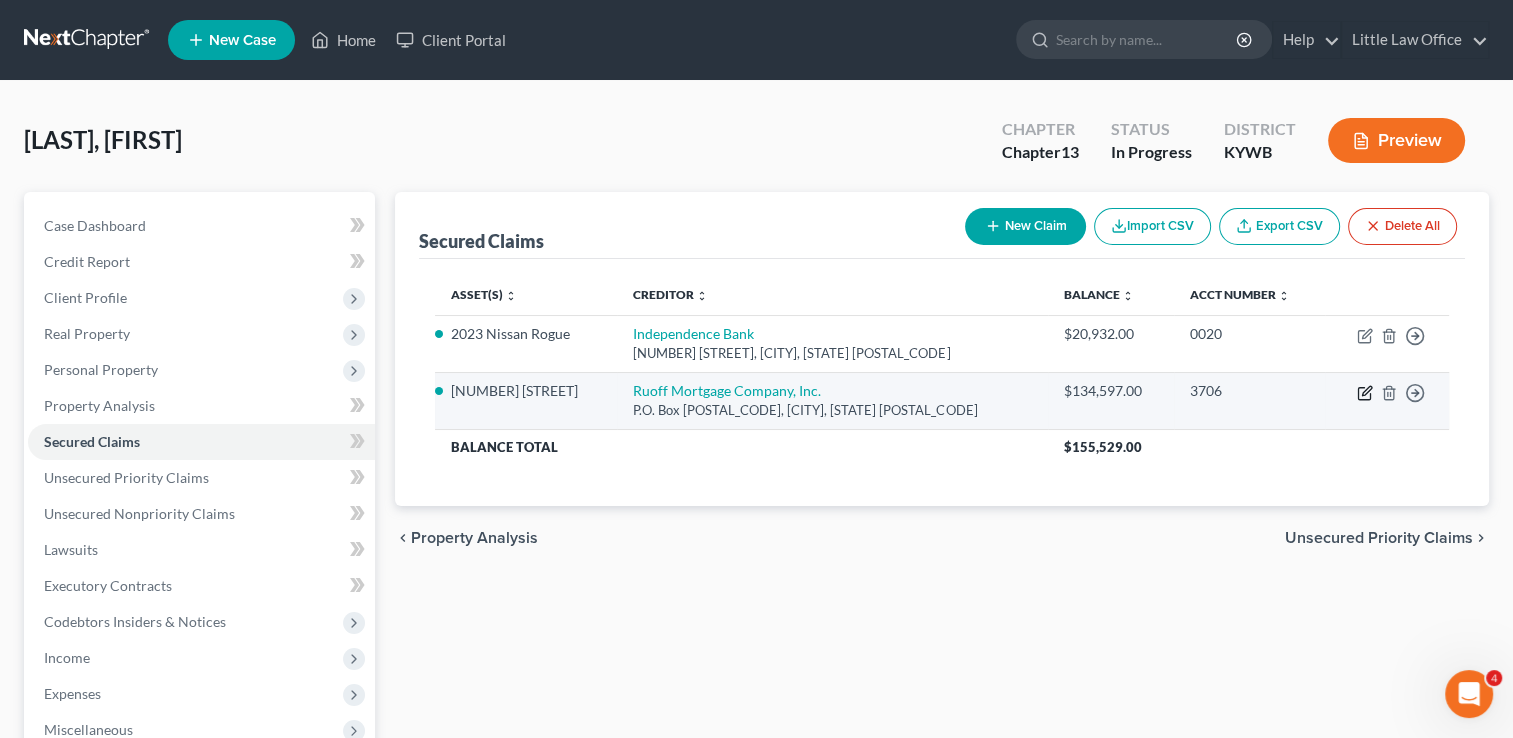 click 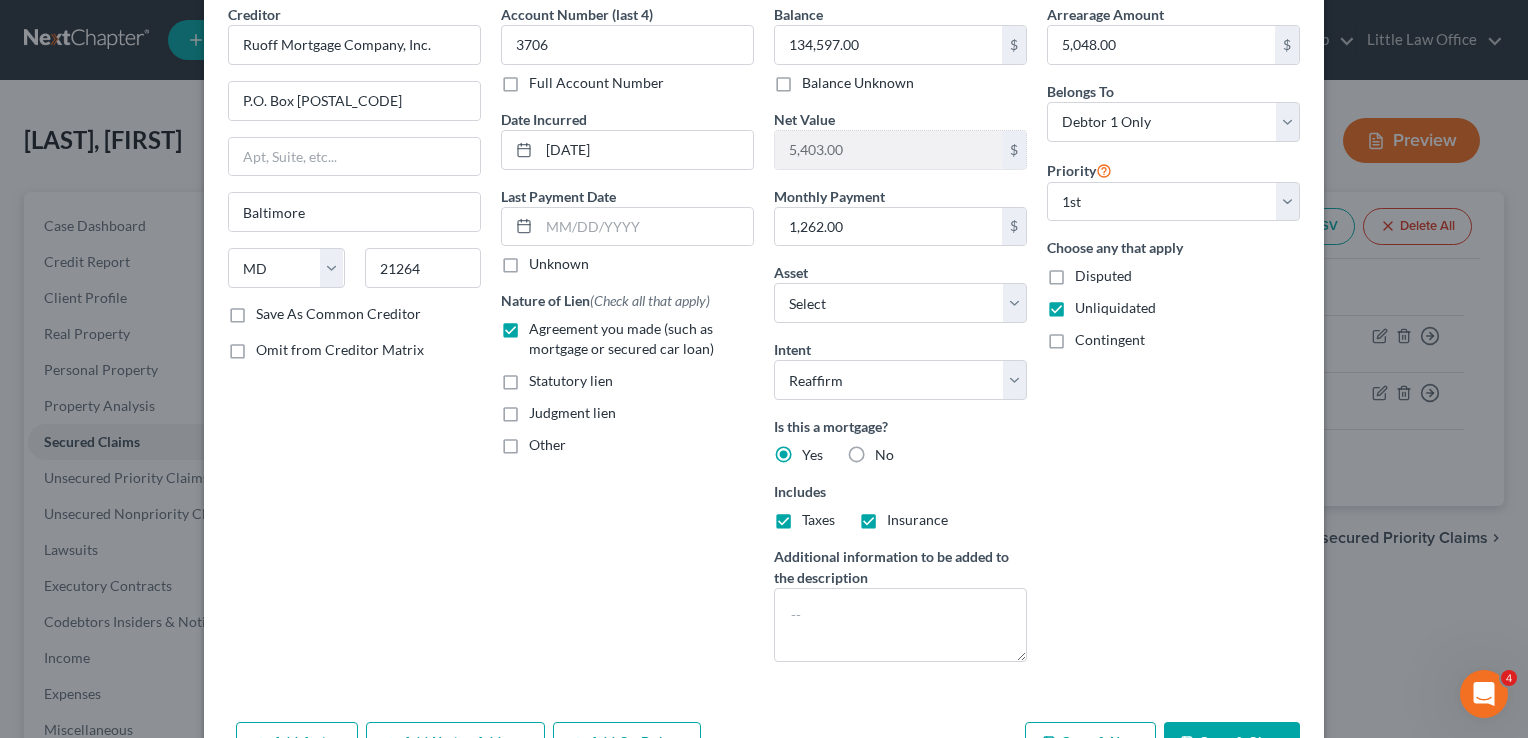 scroll, scrollTop: 87, scrollLeft: 0, axis: vertical 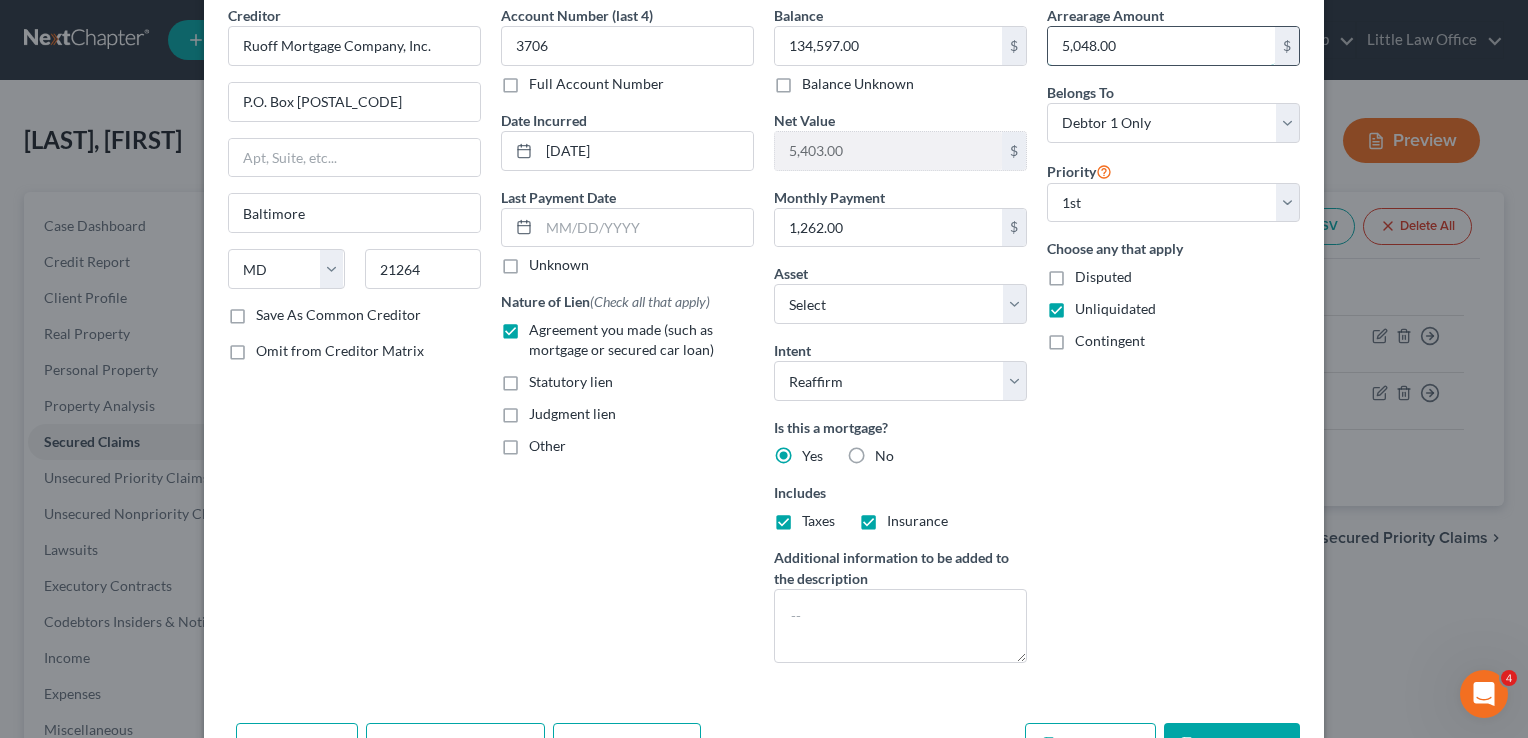 click on "5,048.00" at bounding box center [1161, 46] 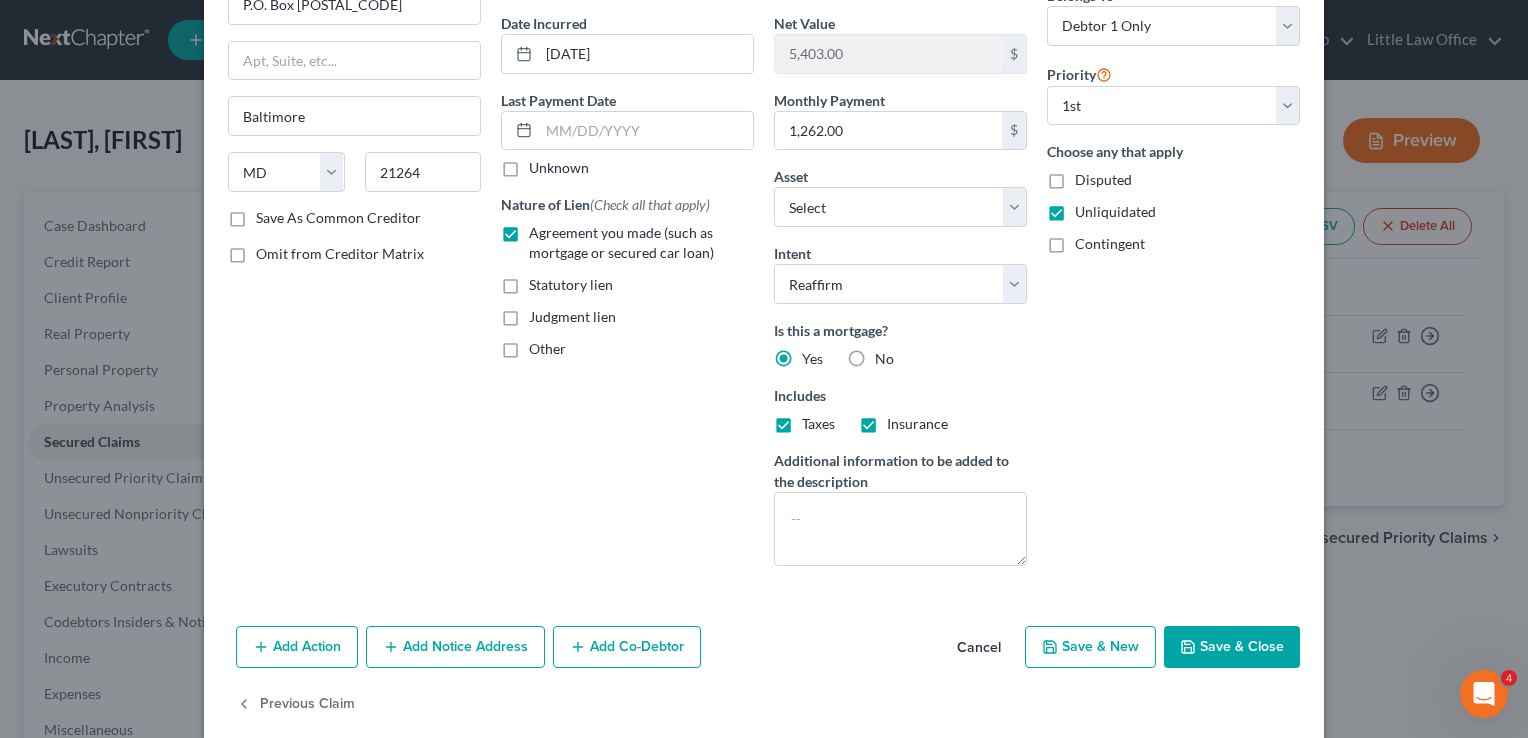 scroll, scrollTop: 208, scrollLeft: 0, axis: vertical 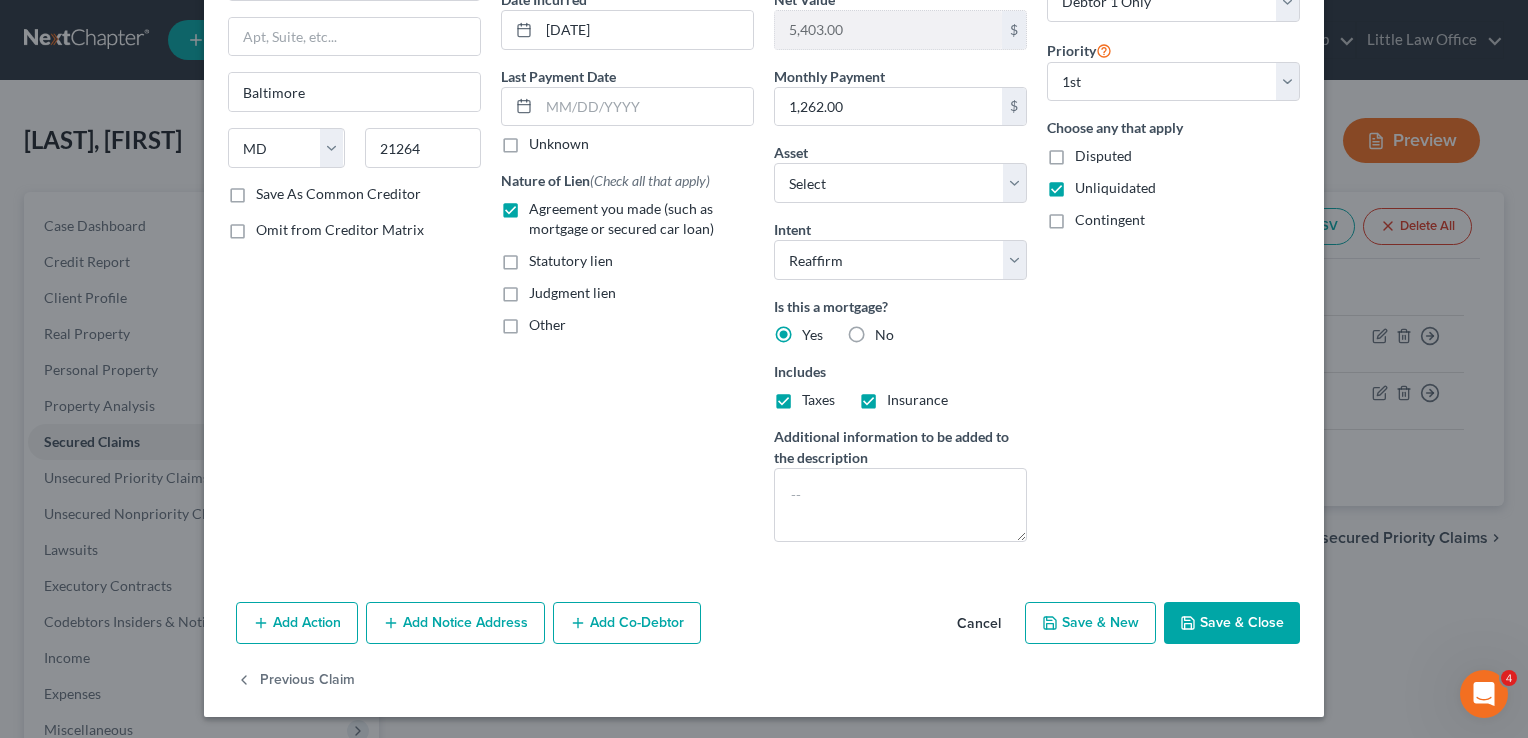 click on "Save & Close" at bounding box center [1232, 623] 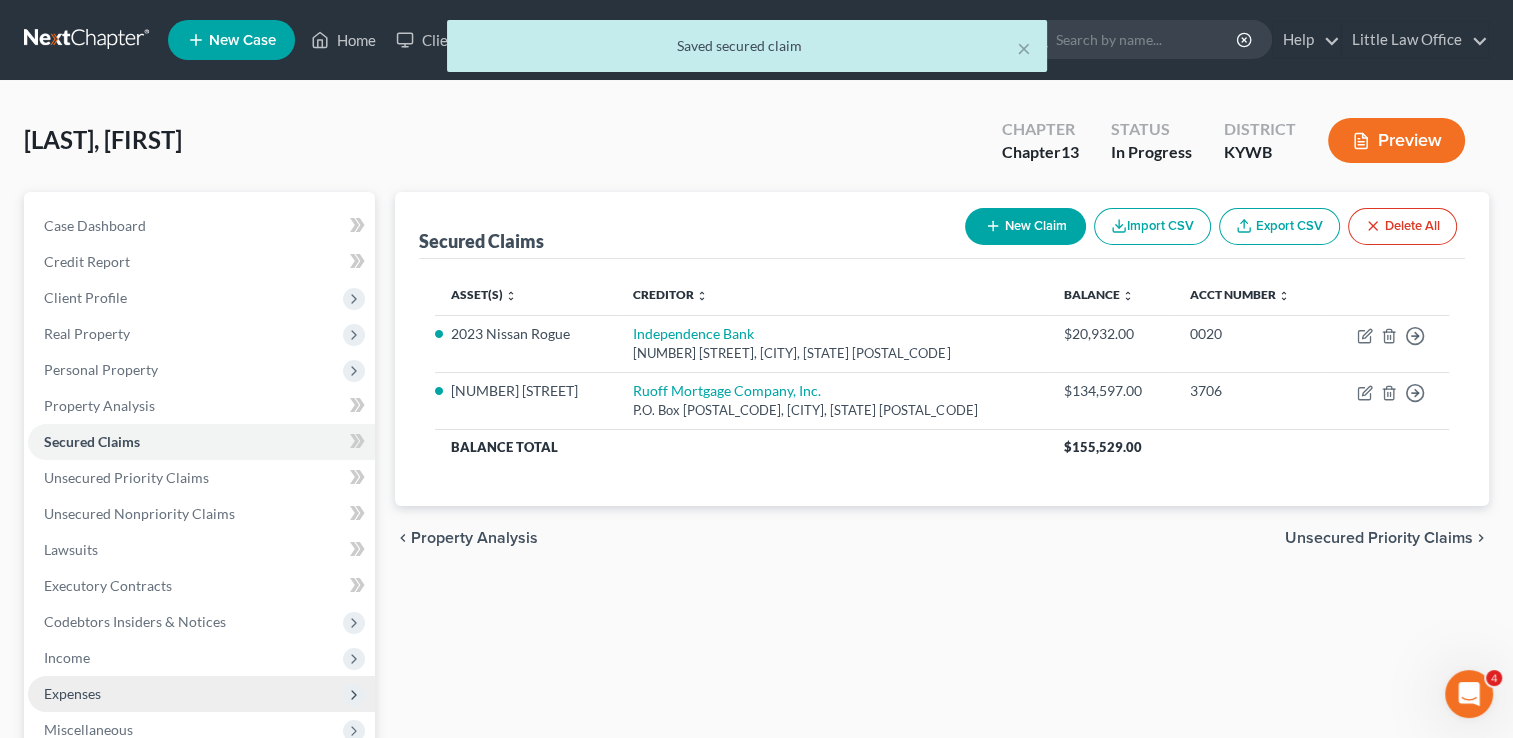 click on "Expenses" at bounding box center (201, 694) 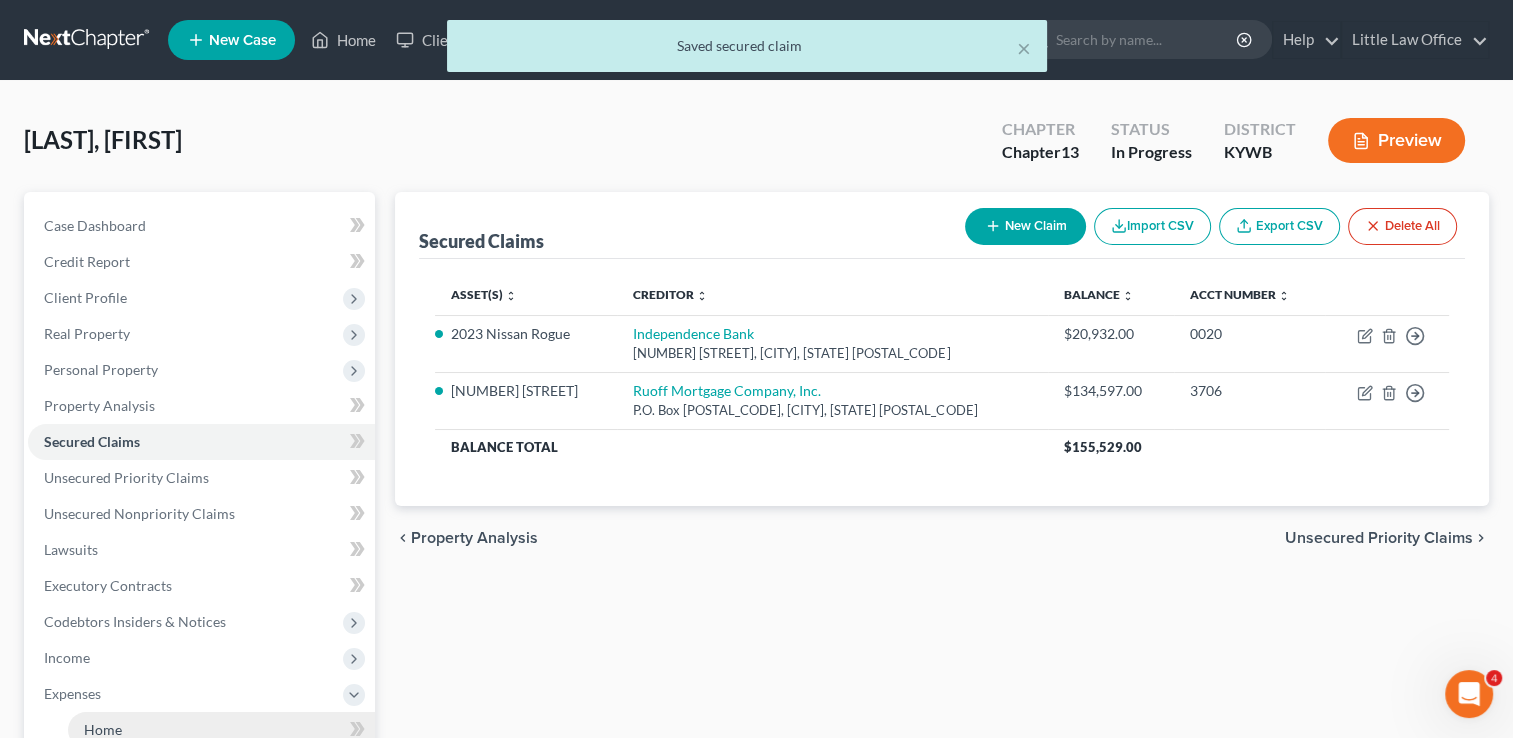 click on "Home" at bounding box center [221, 730] 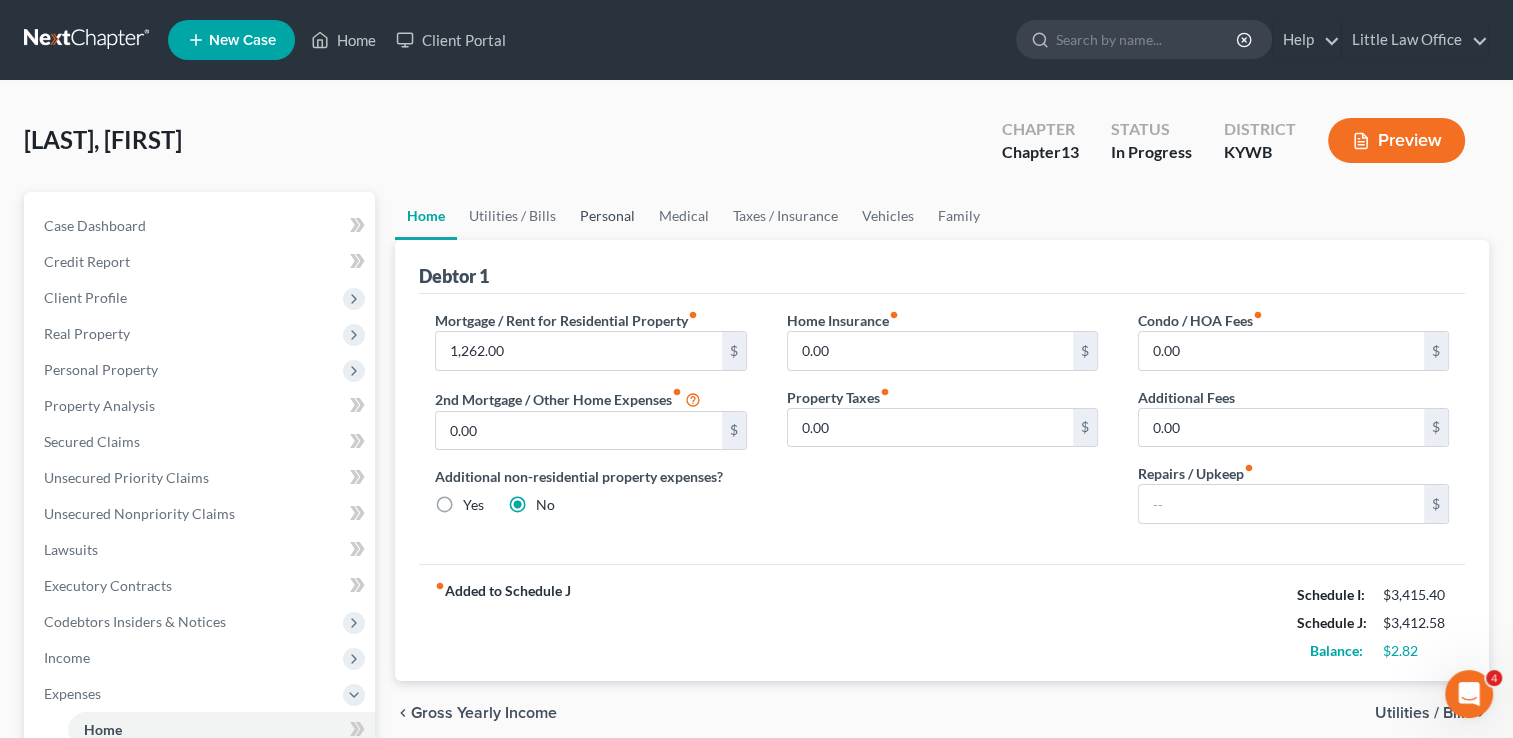 click on "Personal" at bounding box center (607, 216) 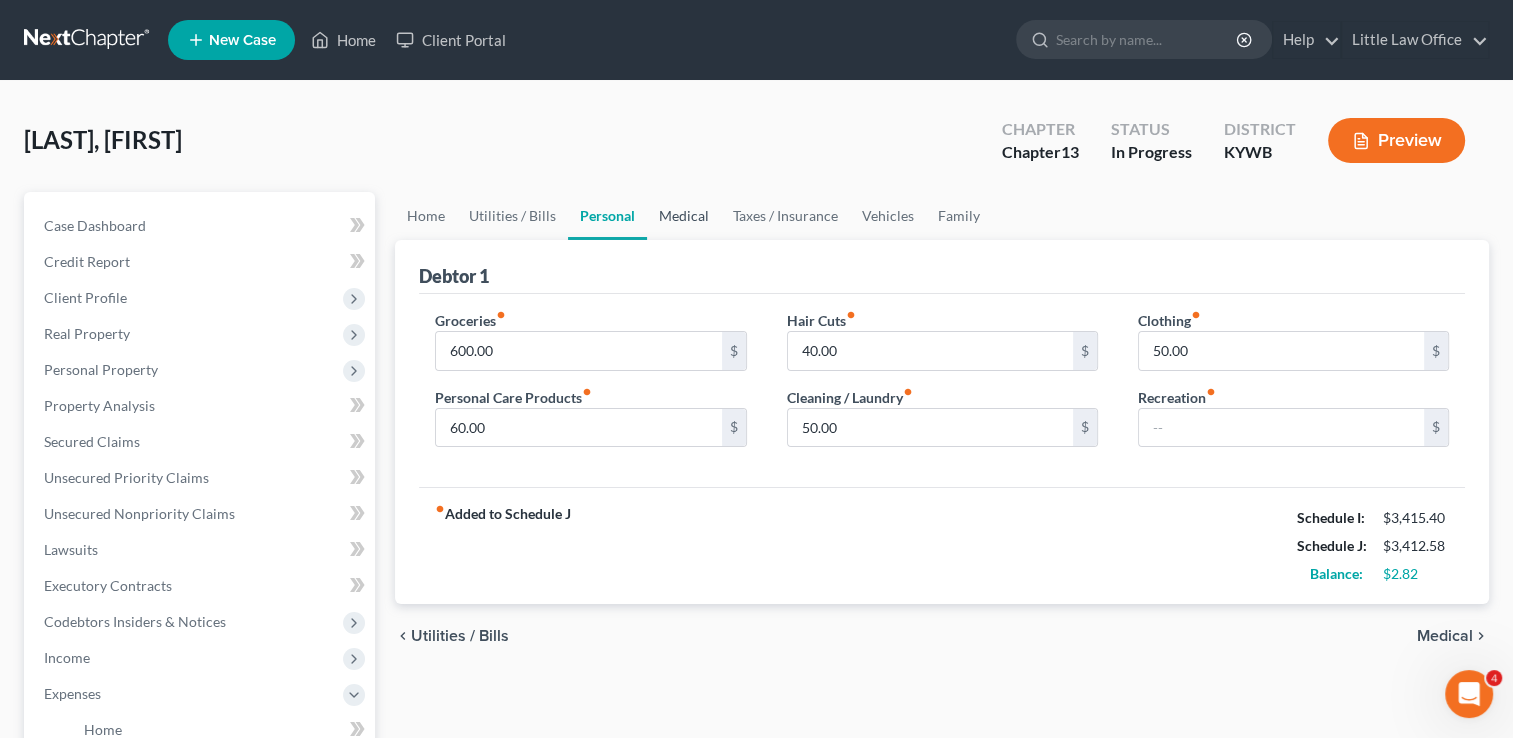 click on "Medical" at bounding box center [684, 216] 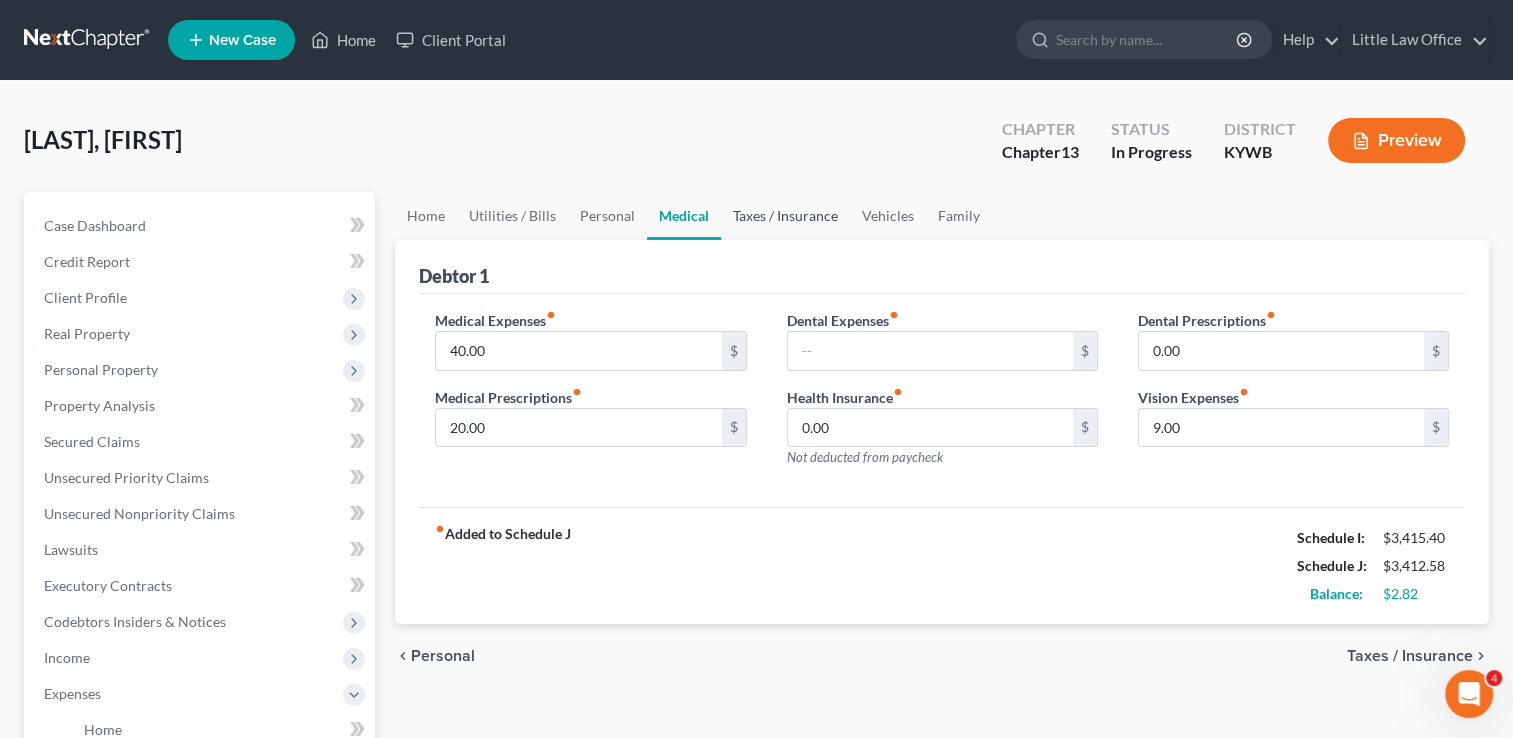 click on "Taxes / Insurance" at bounding box center [785, 216] 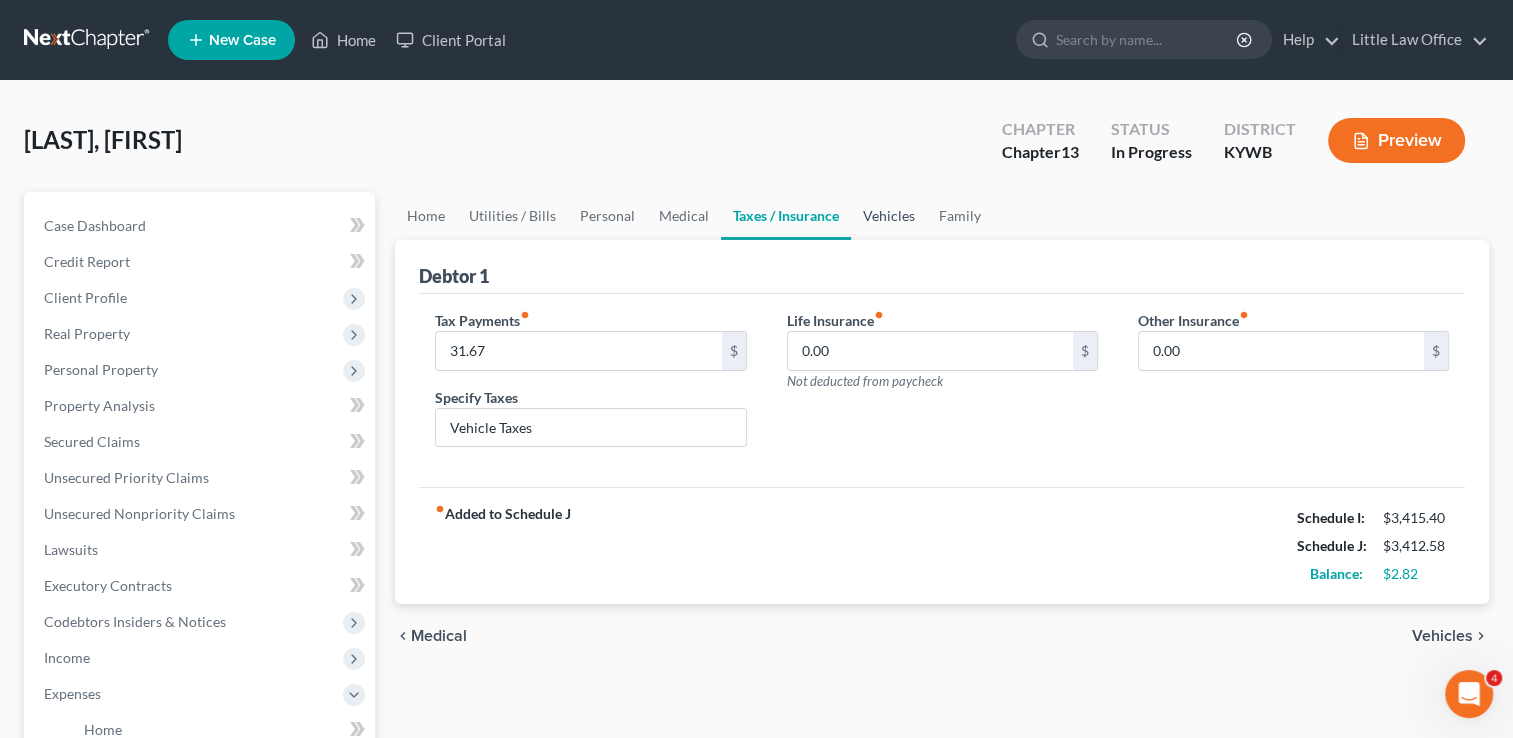 click on "Vehicles" at bounding box center [889, 216] 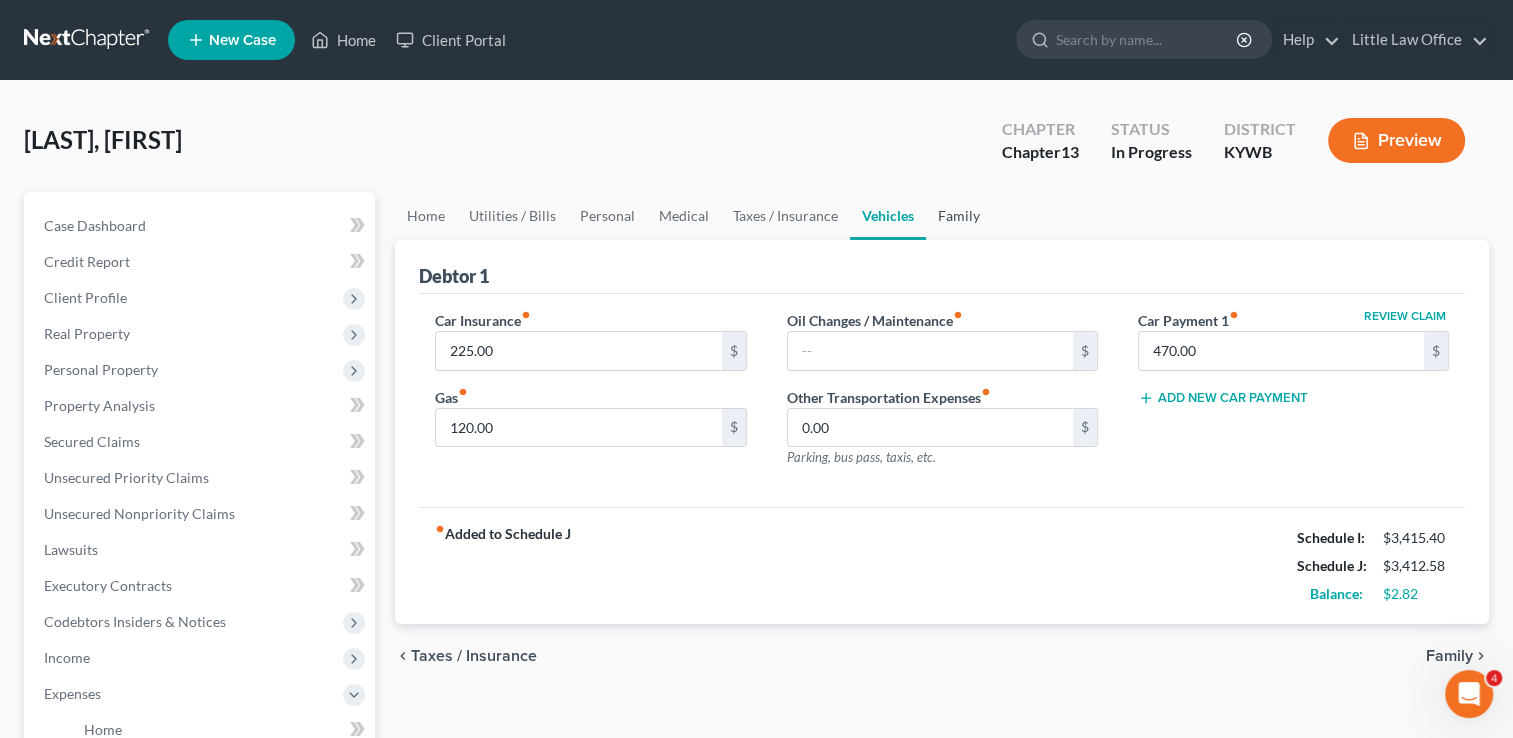 click on "Family" at bounding box center [959, 216] 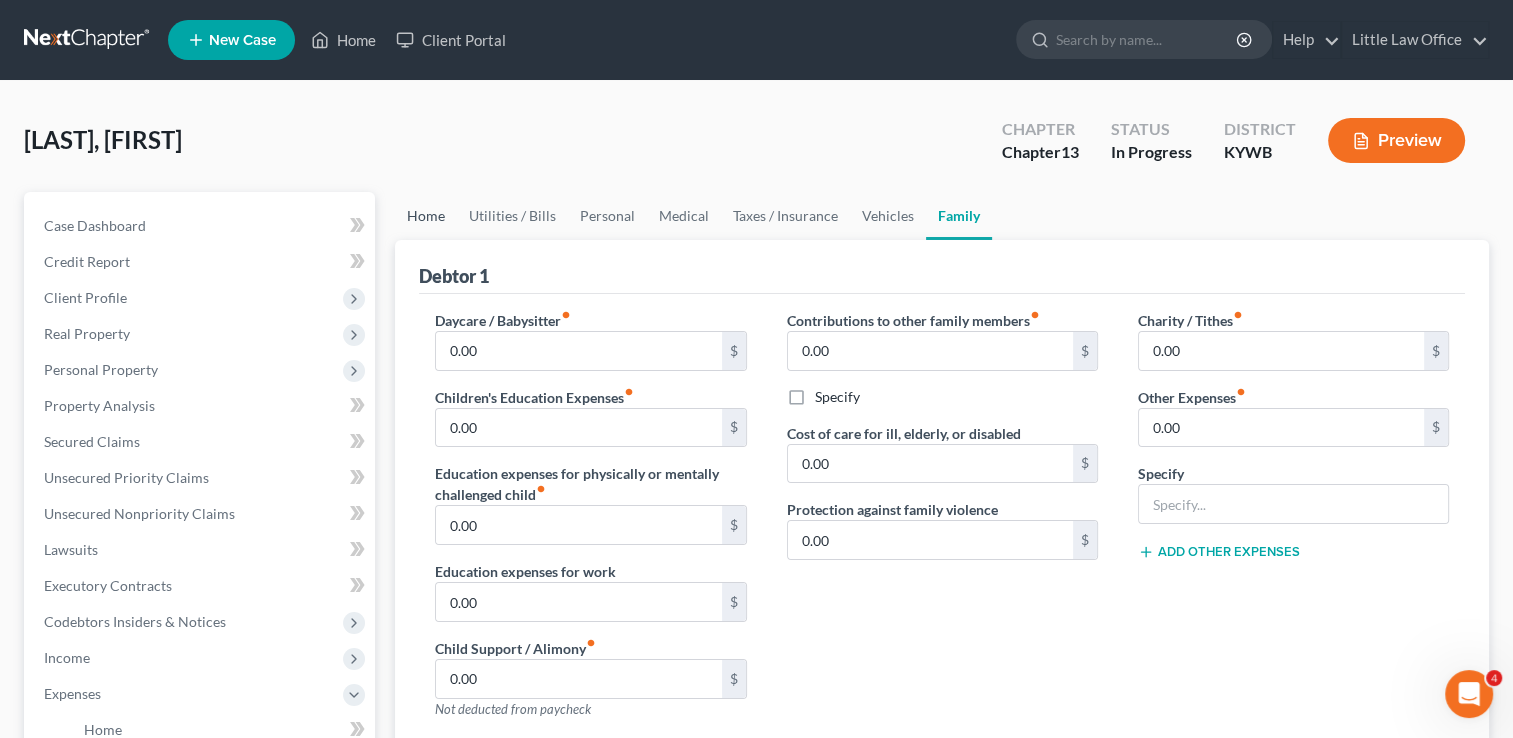 click on "Home" at bounding box center [426, 216] 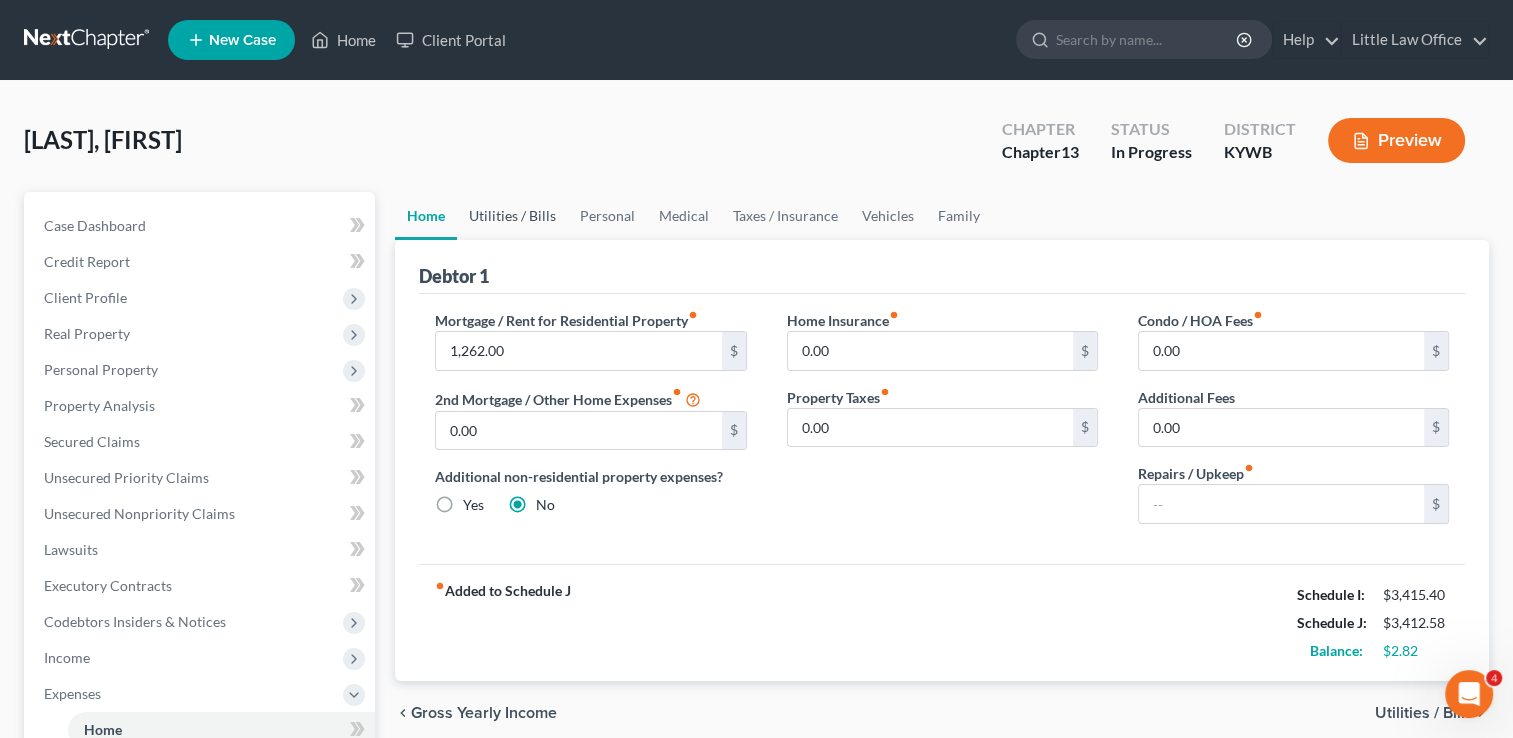 click on "Utilities / Bills" at bounding box center [512, 216] 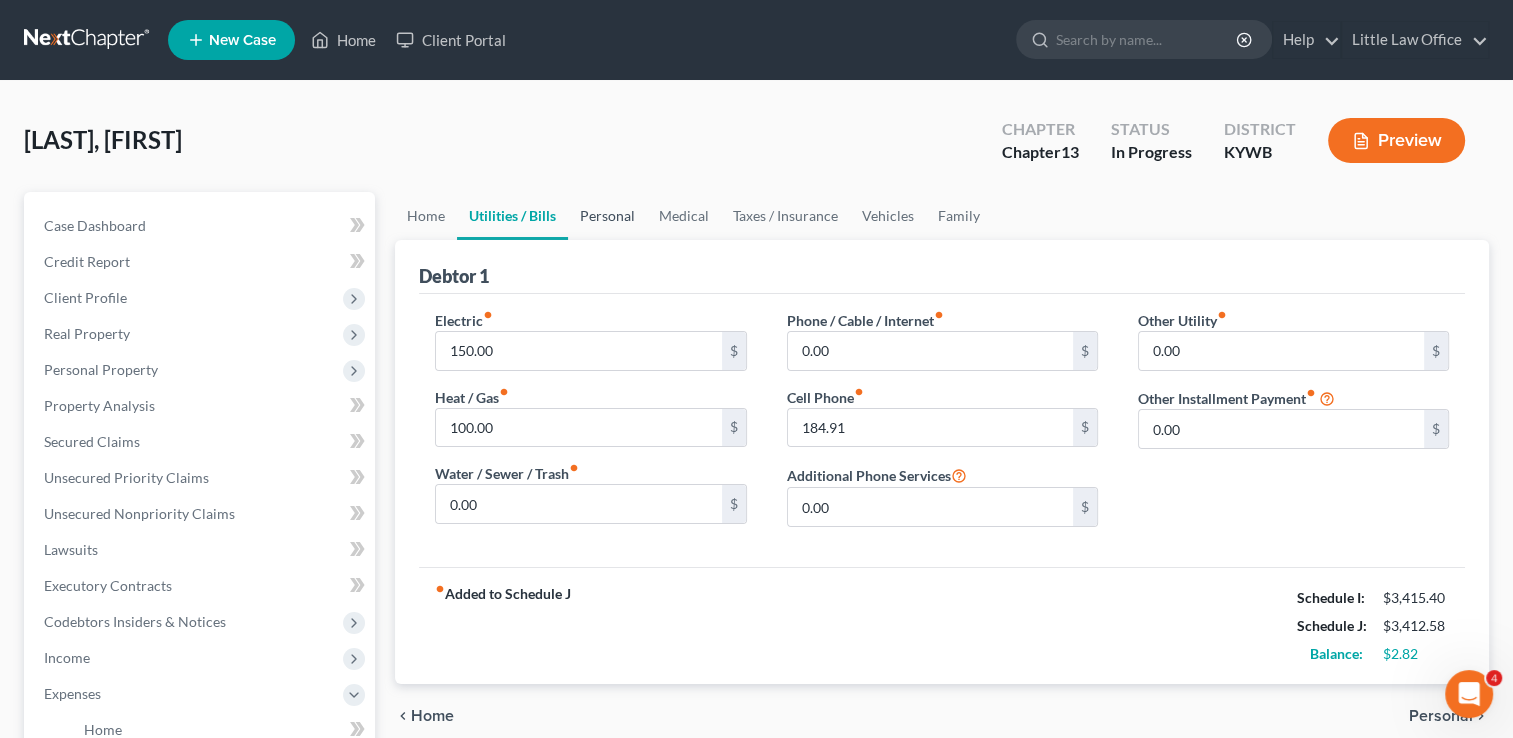 click on "Personal" at bounding box center (607, 216) 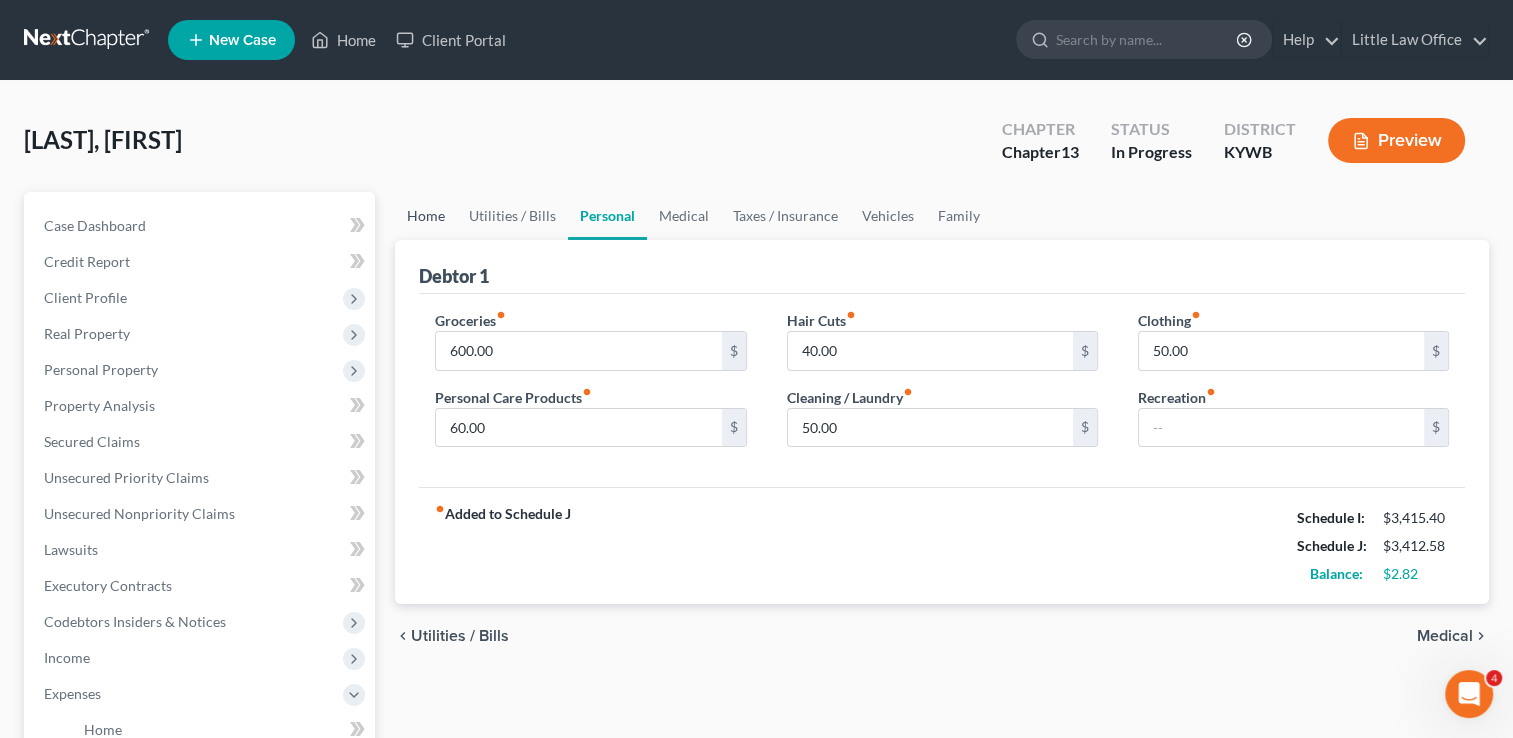 click on "Home" at bounding box center (426, 216) 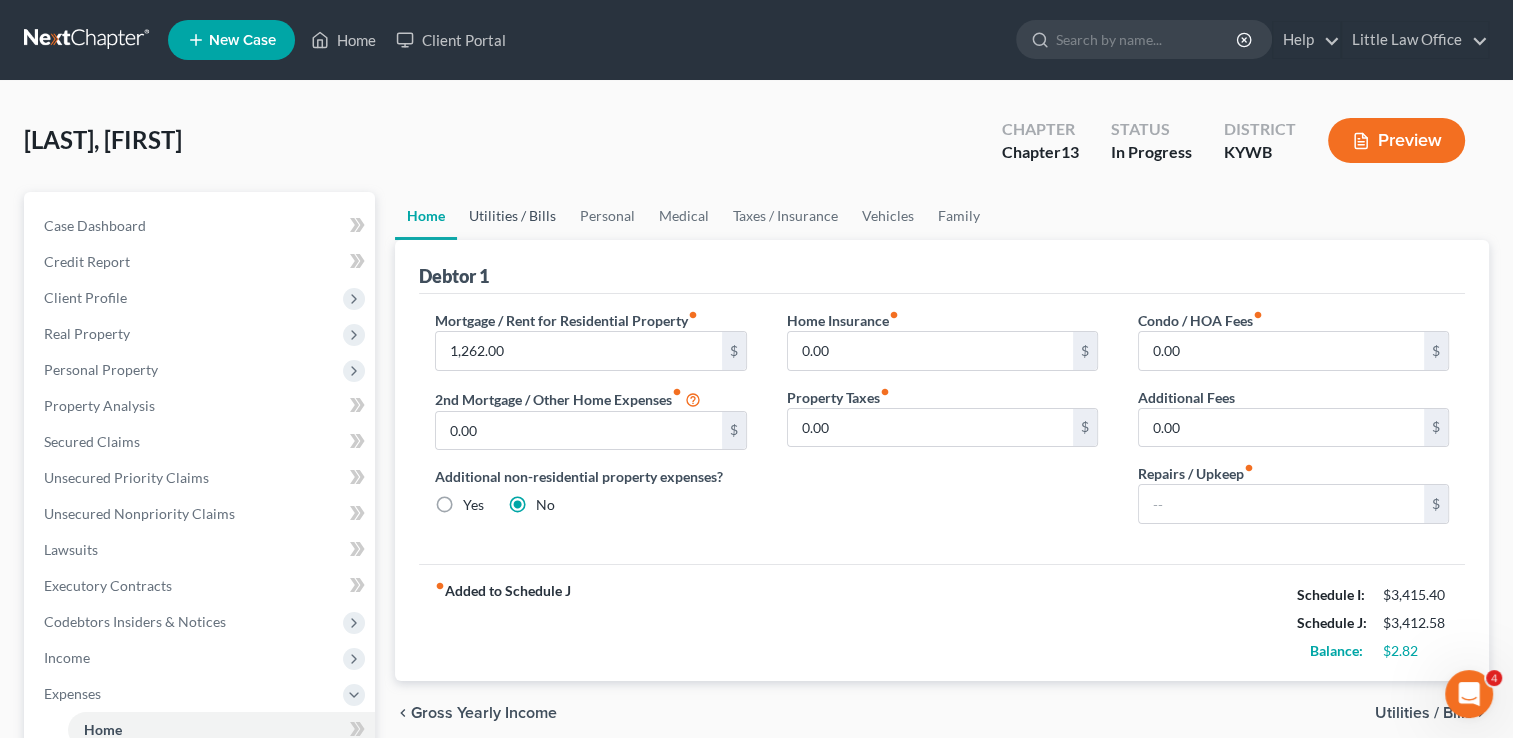 click on "Utilities / Bills" at bounding box center [512, 216] 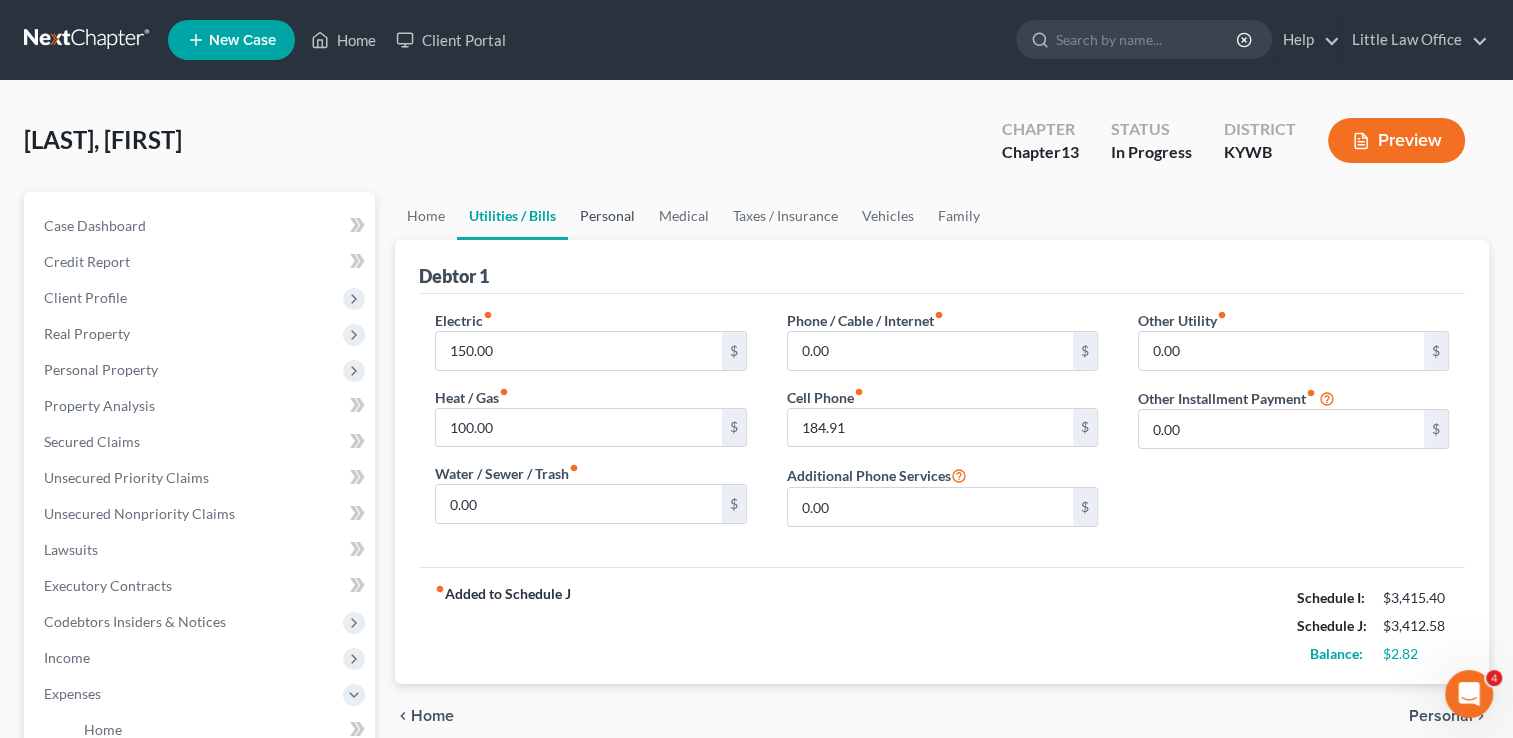 click on "Personal" at bounding box center [607, 216] 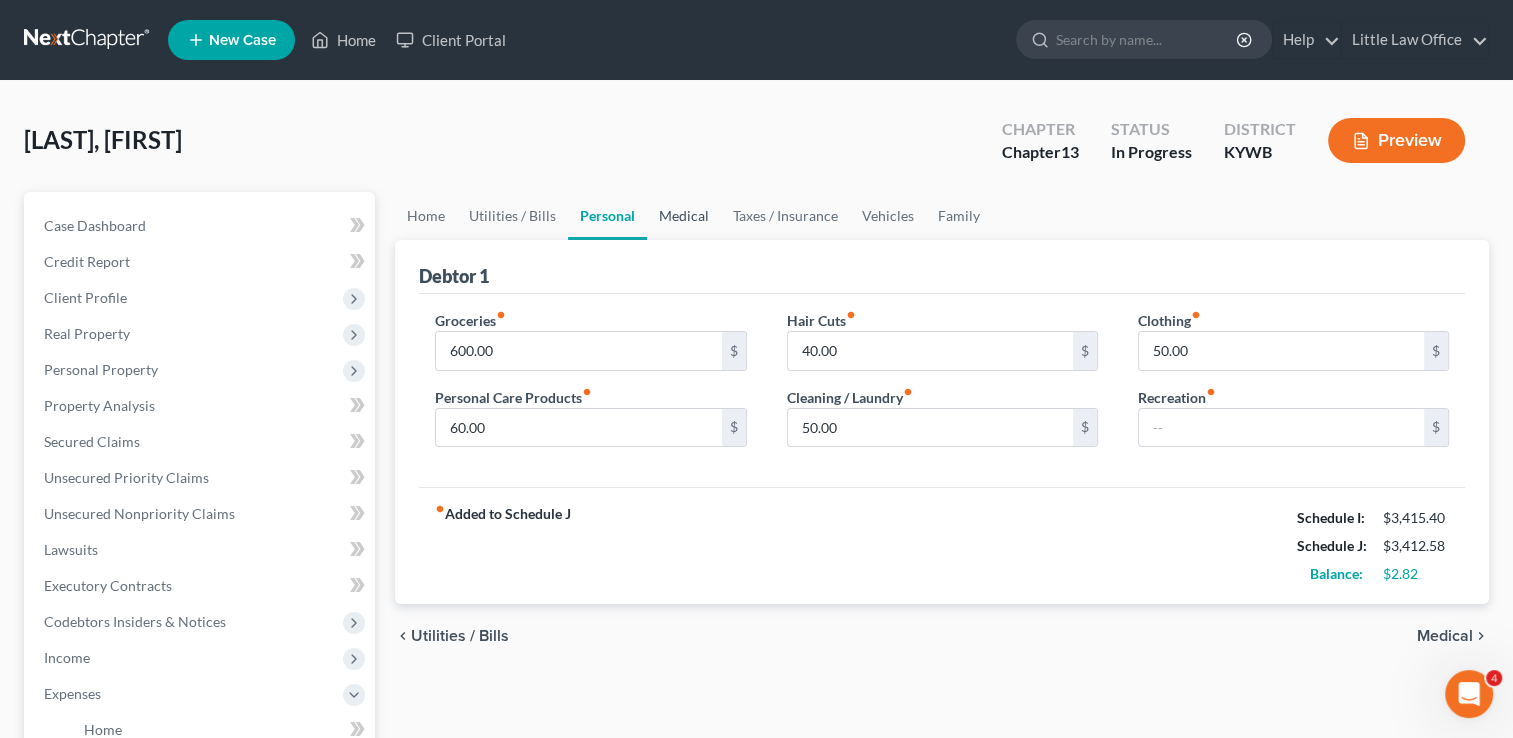 click on "Medical" at bounding box center (684, 216) 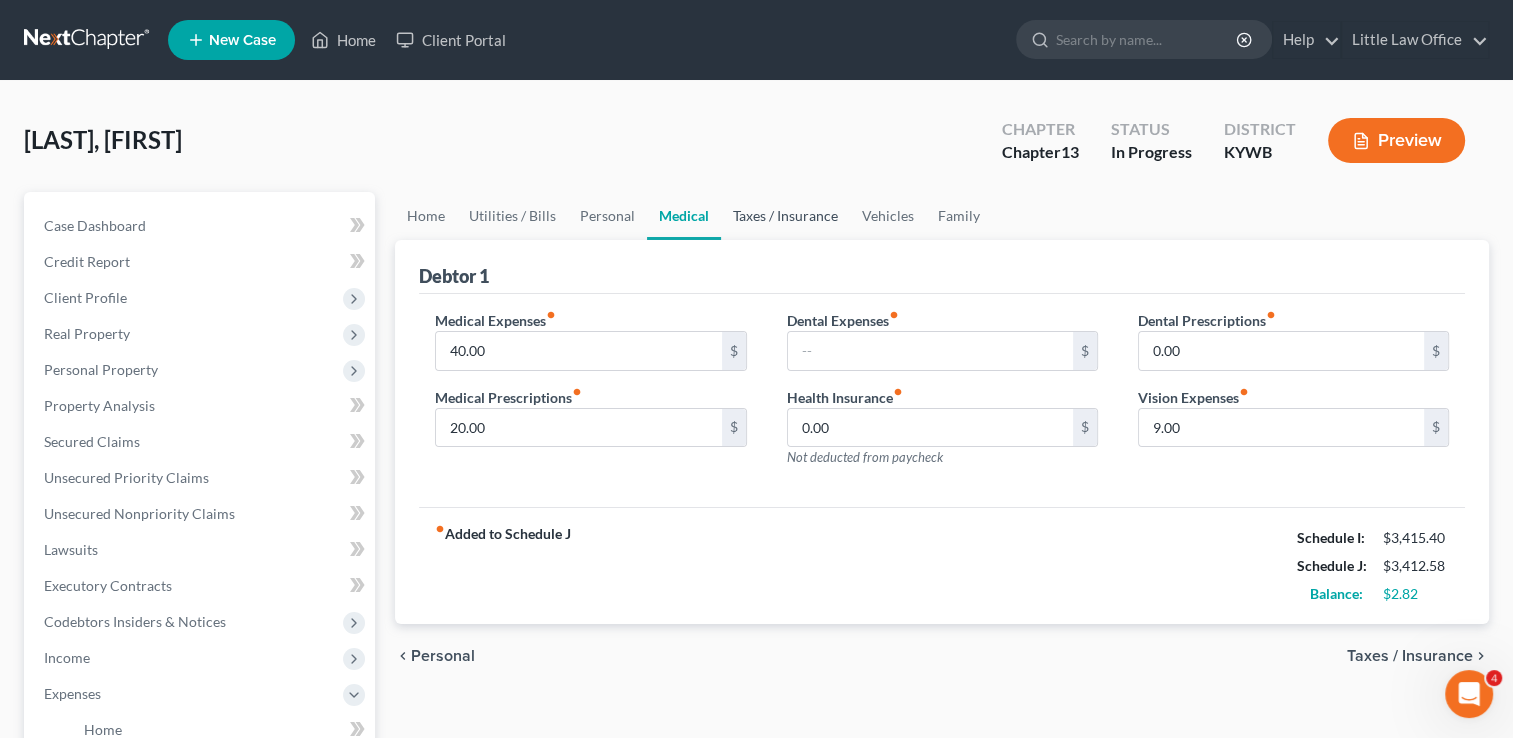 click on "Taxes / Insurance" at bounding box center [785, 216] 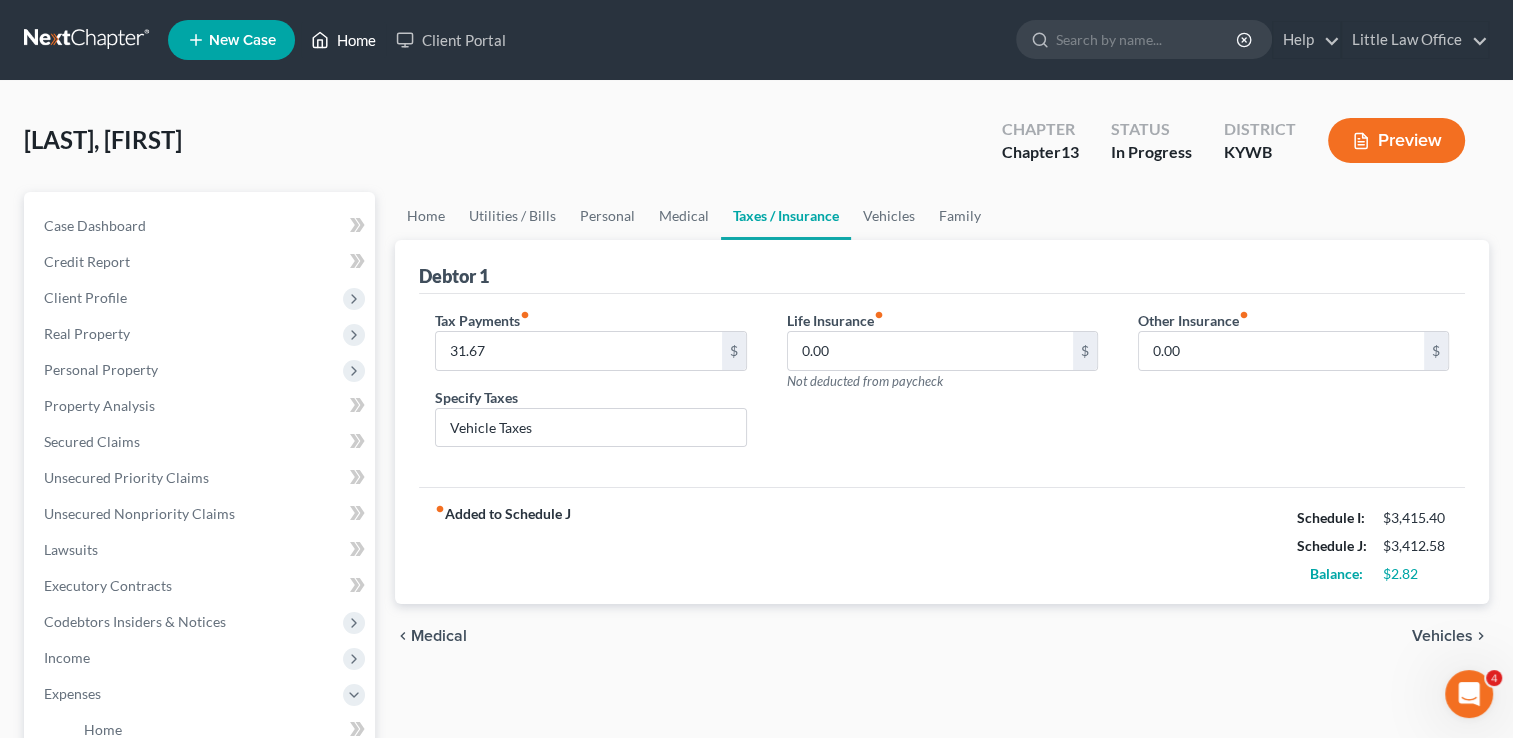 click on "Home" at bounding box center (343, 40) 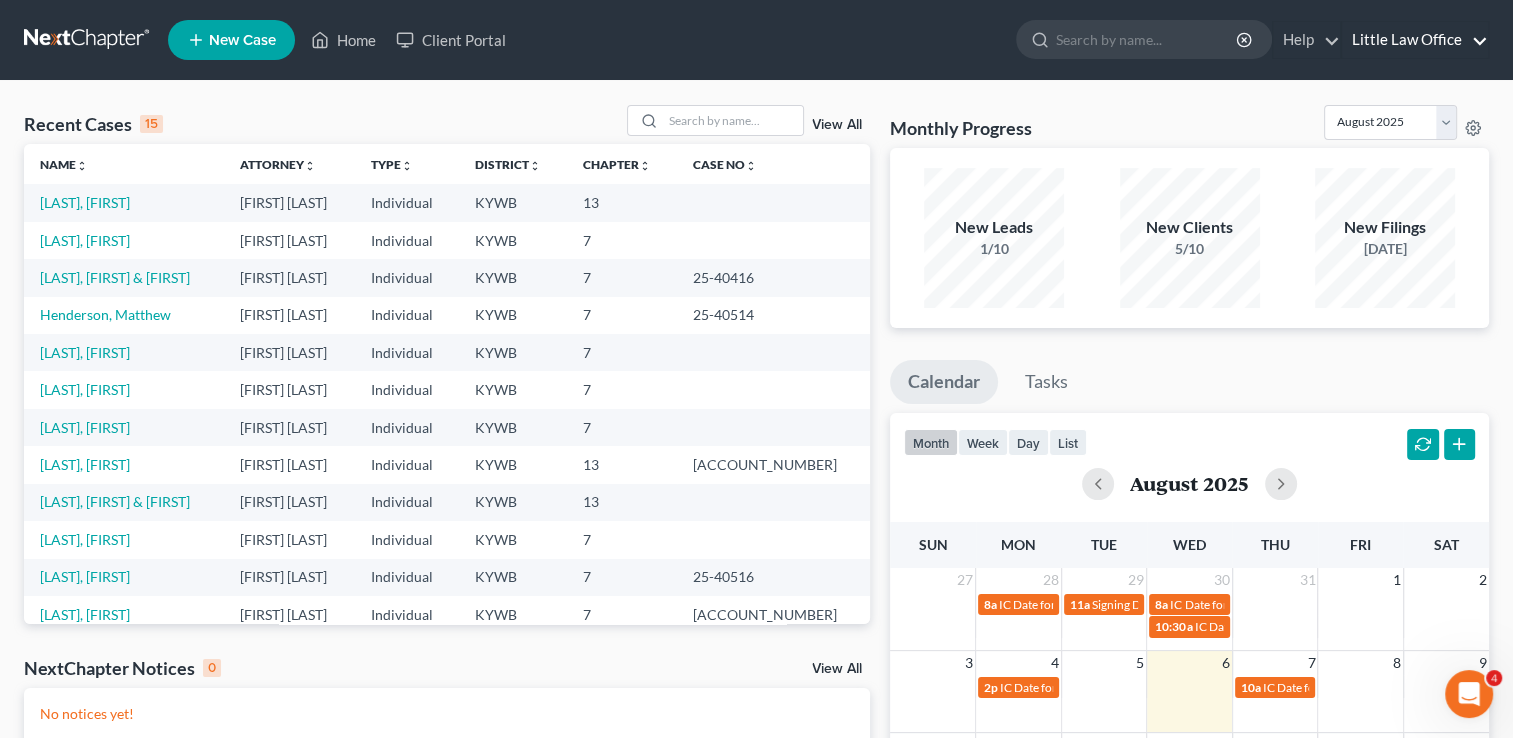 click on "Little Law Office" at bounding box center [1415, 40] 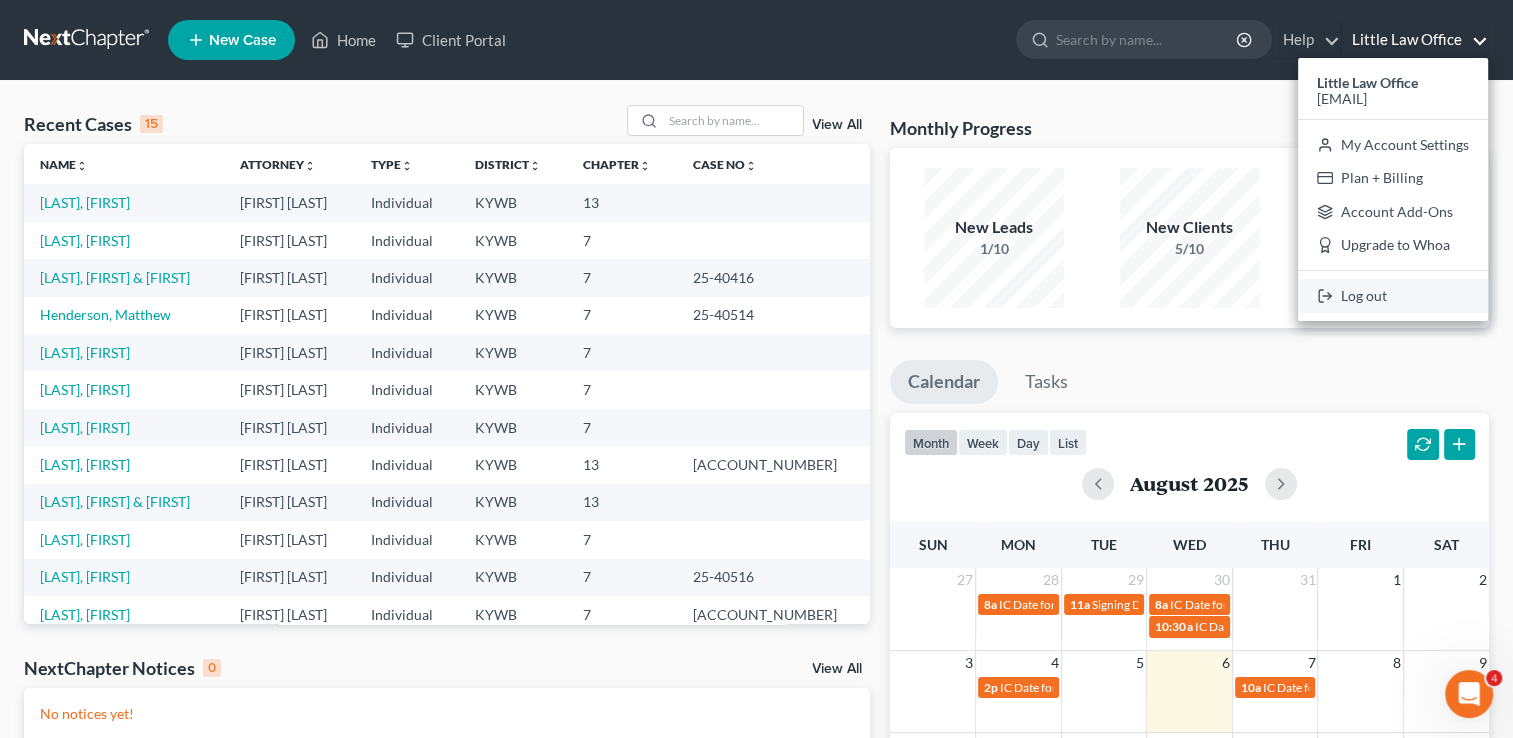 click on "Log out" at bounding box center (1393, 296) 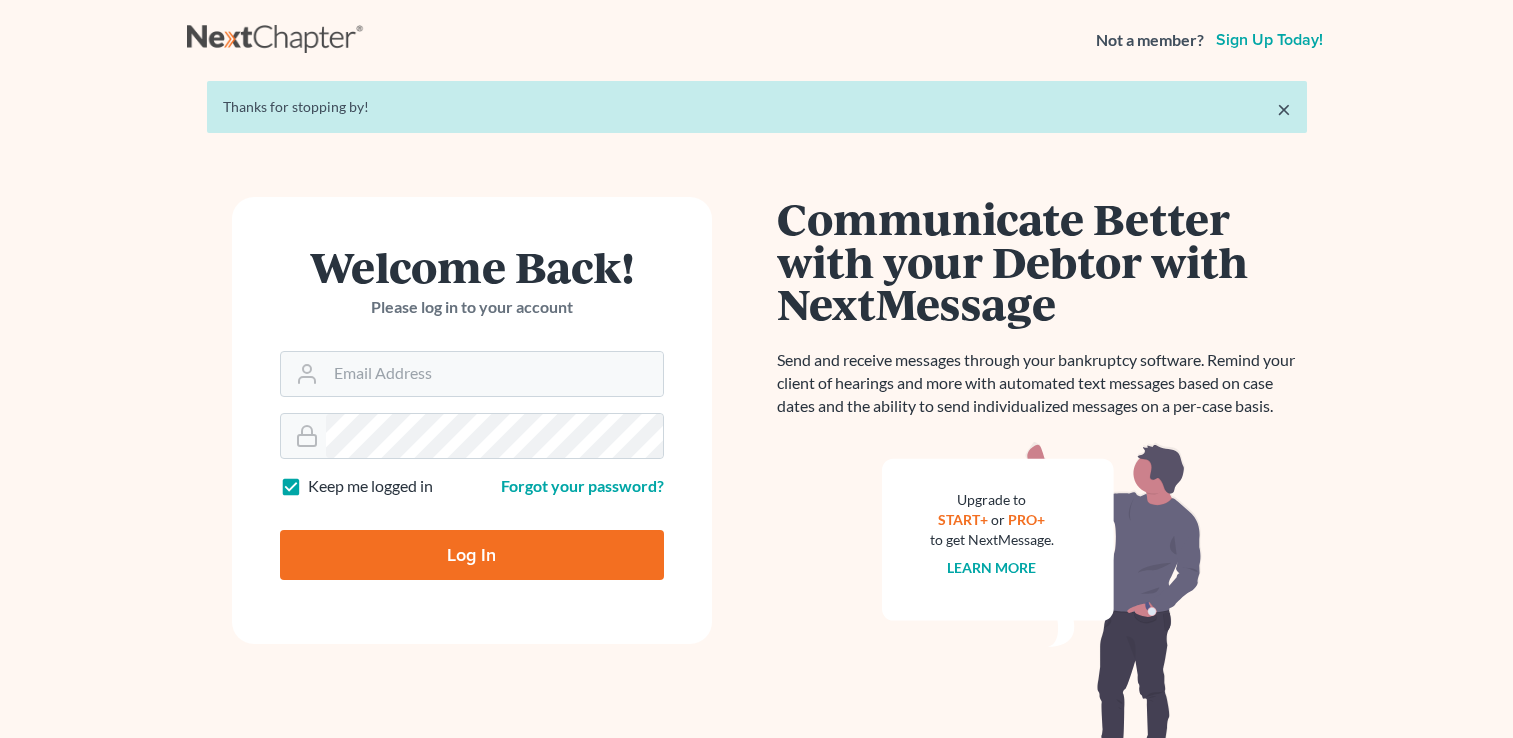 scroll, scrollTop: 0, scrollLeft: 0, axis: both 